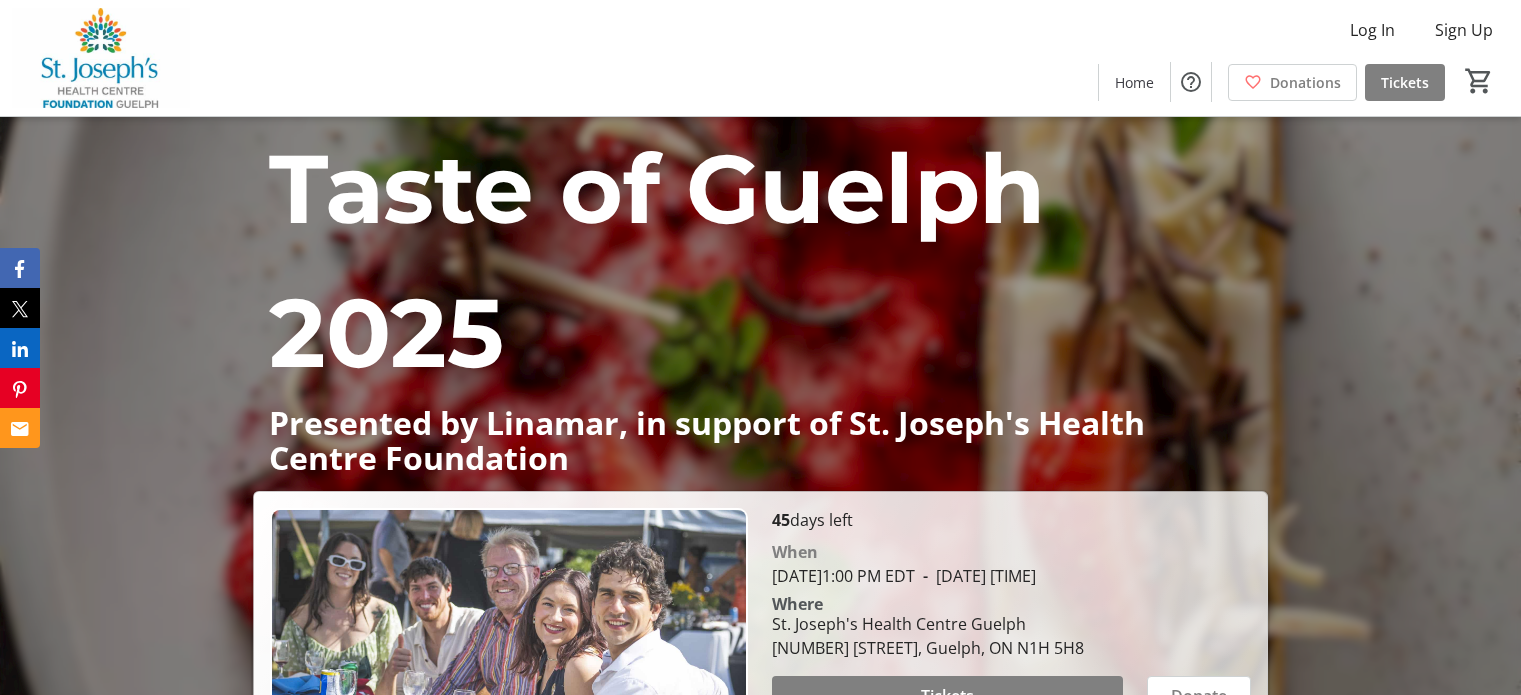 scroll, scrollTop: 854, scrollLeft: 0, axis: vertical 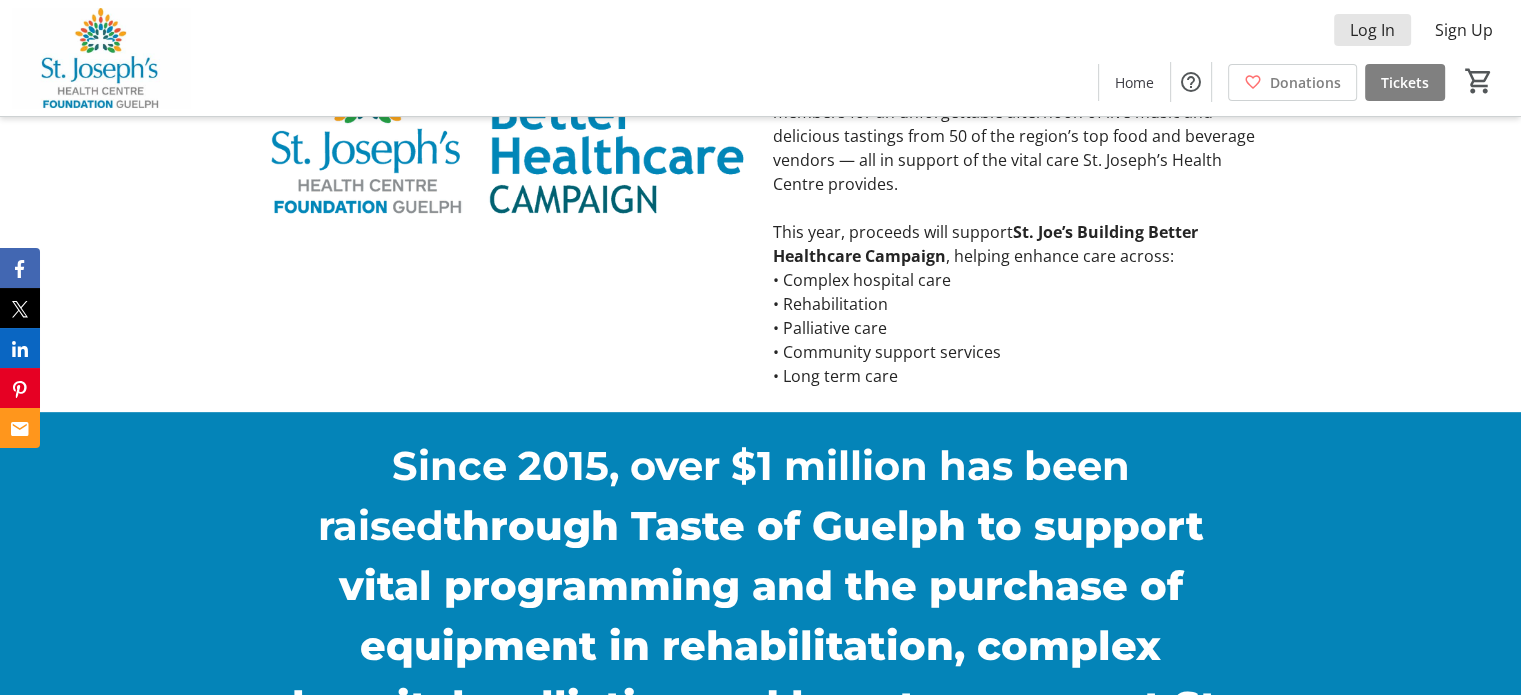 click on "Log In" 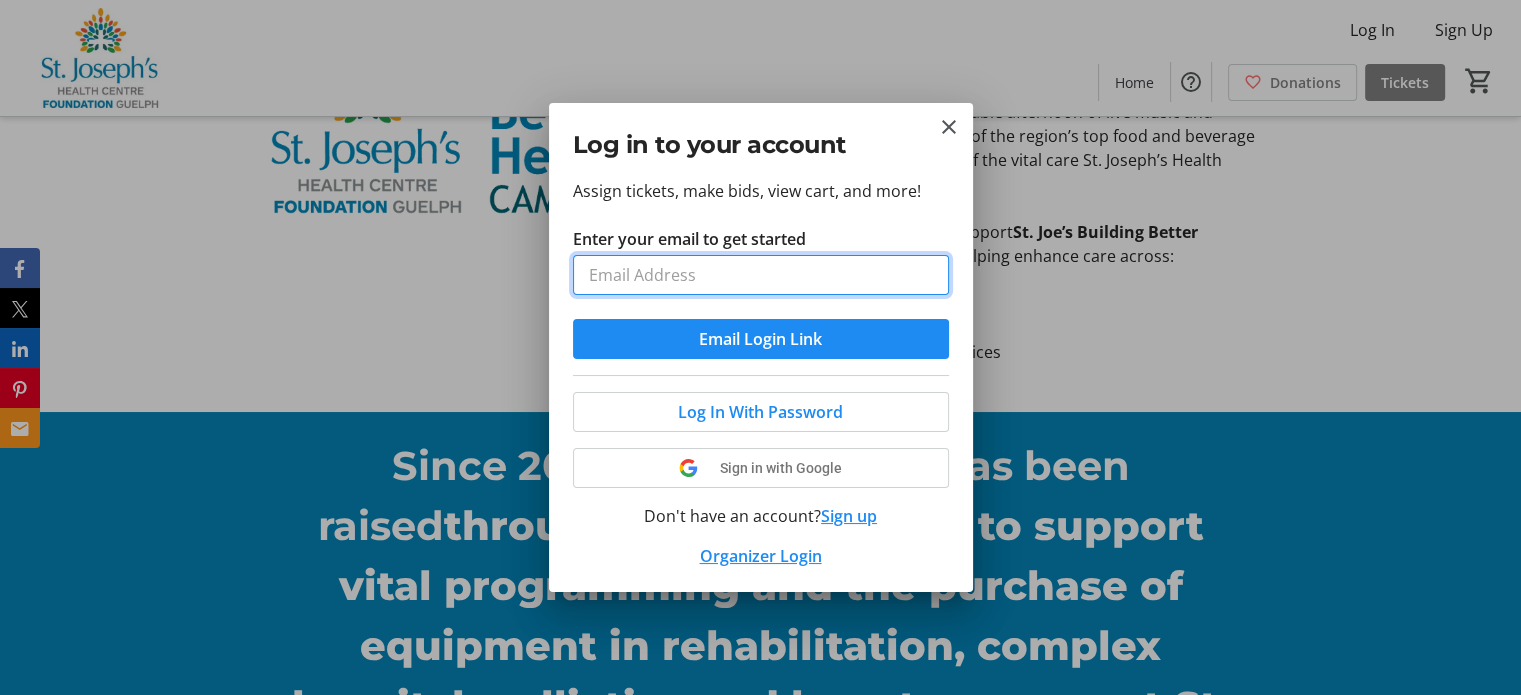 click on "Enter your email to get started" at bounding box center [761, 275] 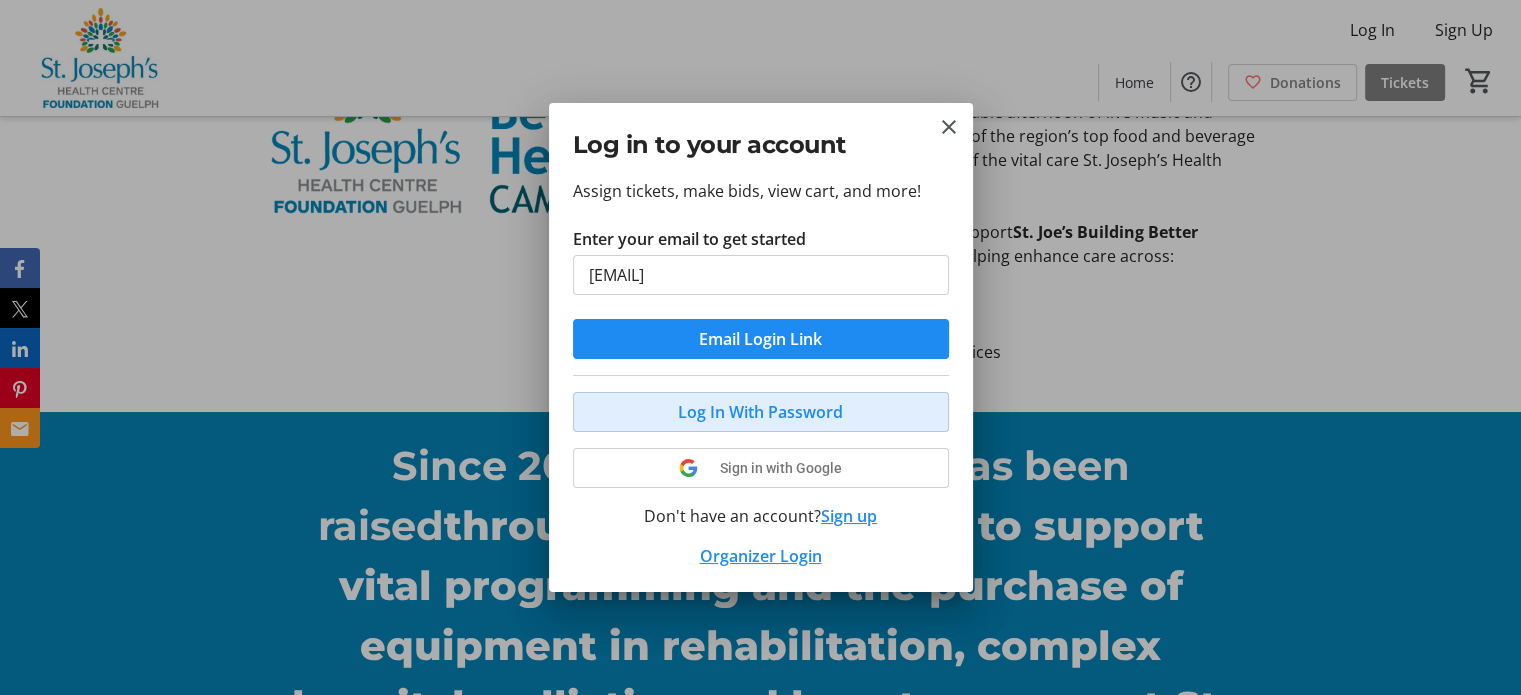 click on "Log In With Password" at bounding box center (760, 412) 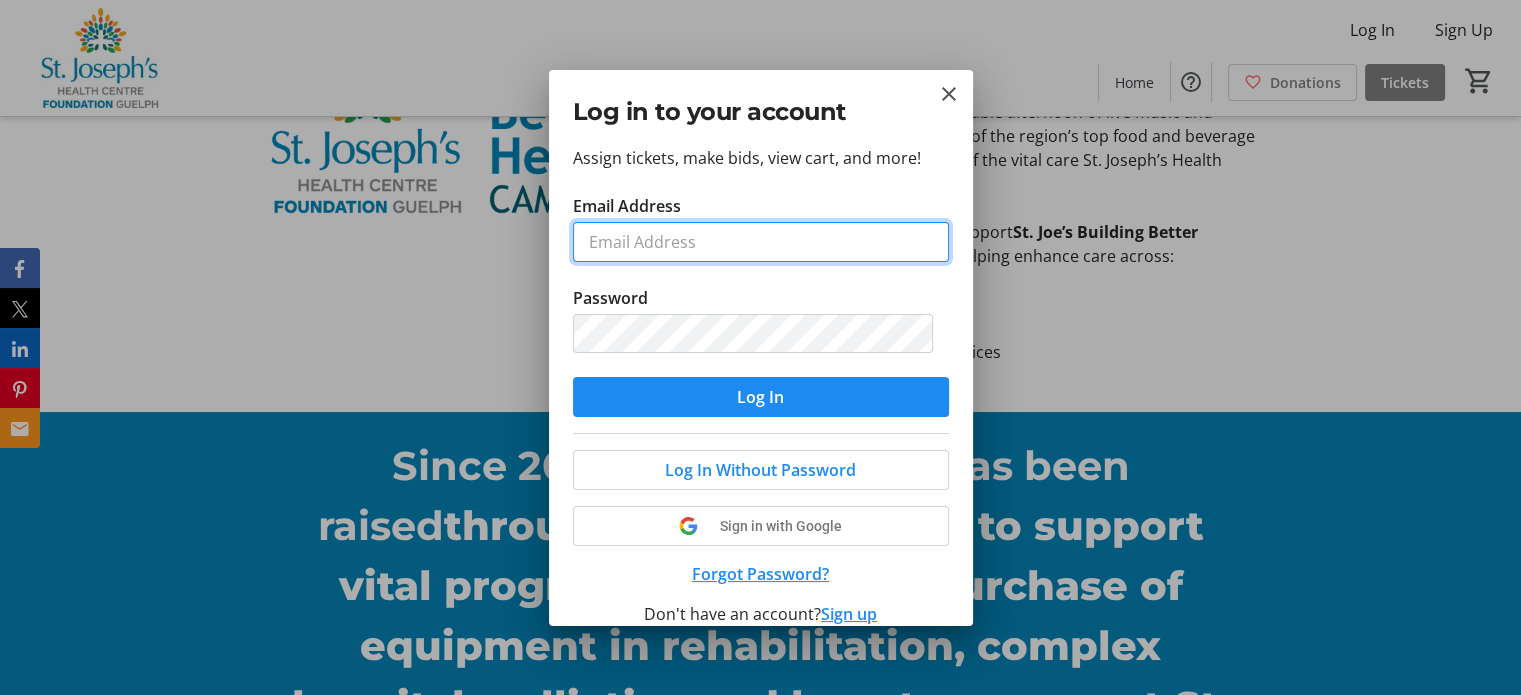 click on "Email Address" at bounding box center [761, 242] 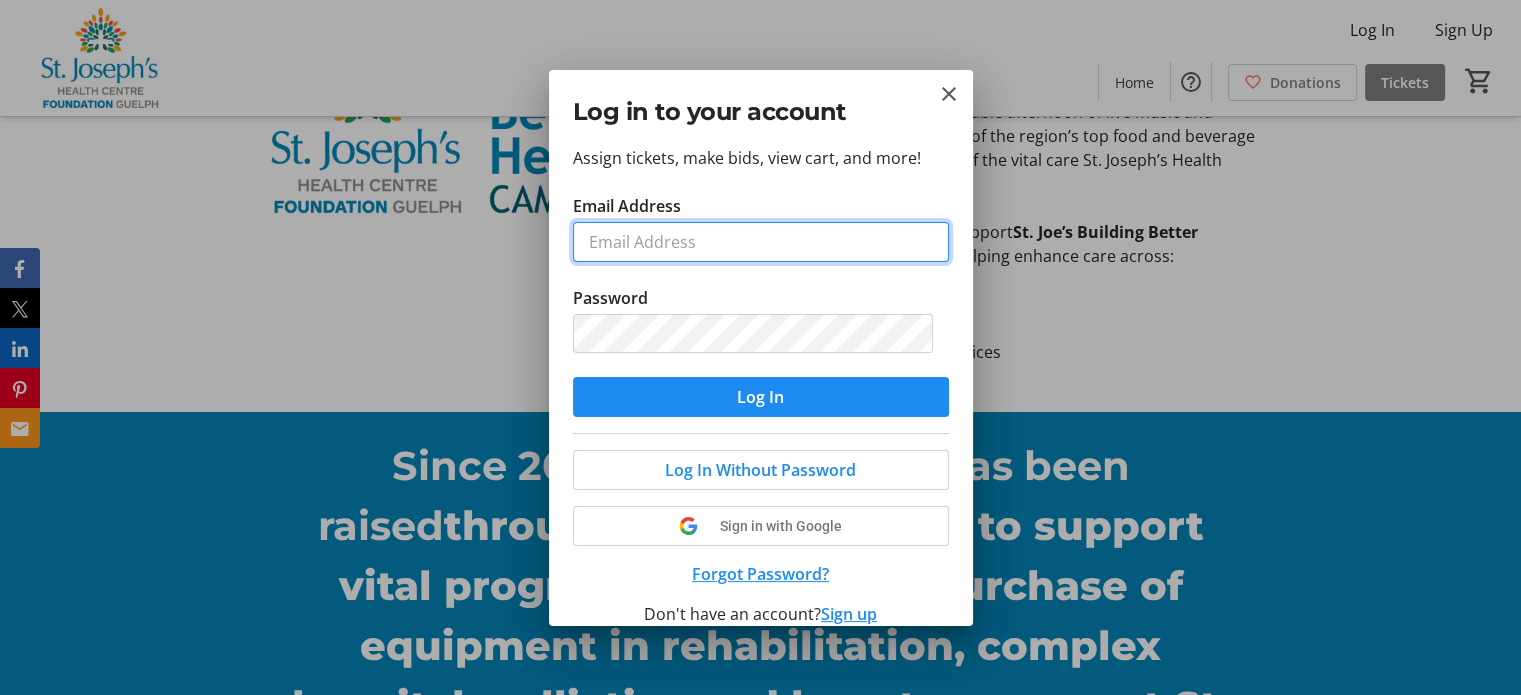 type on "[EMAIL]" 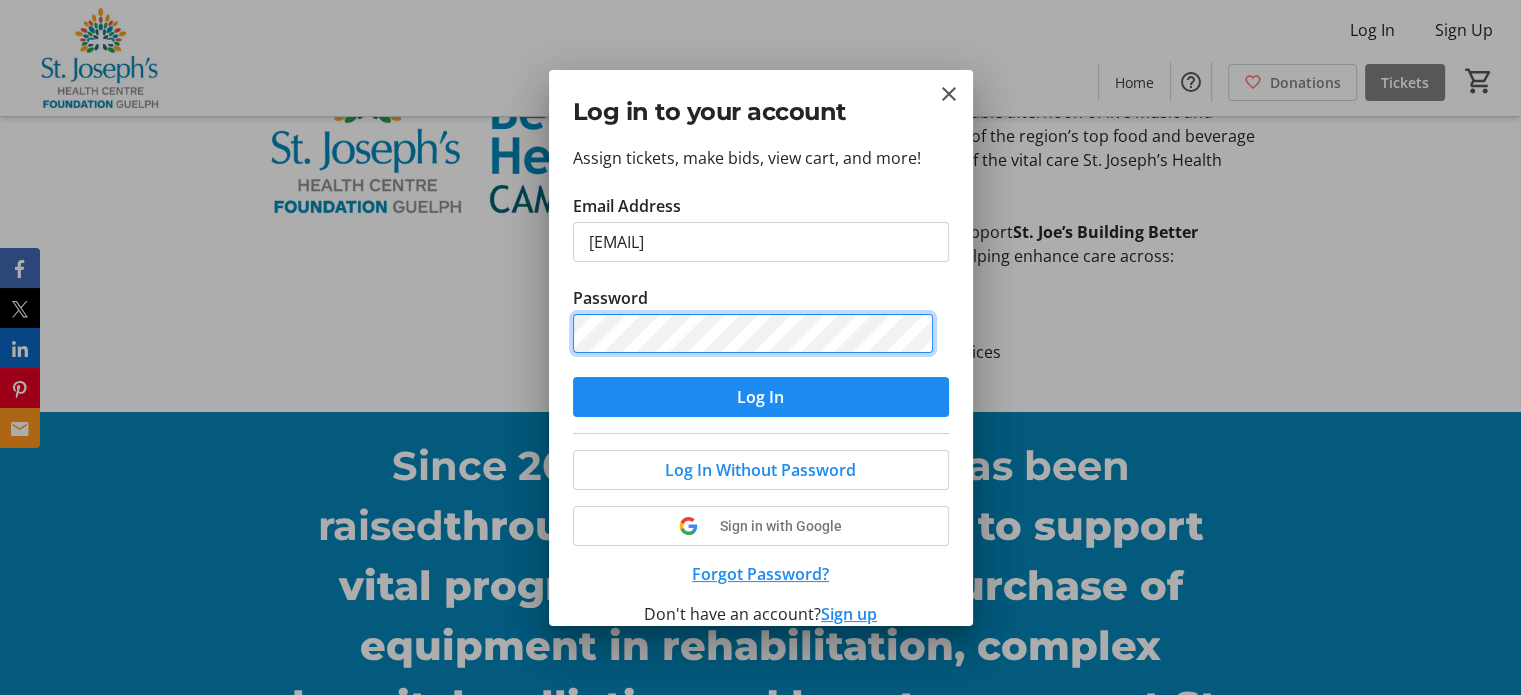 click on "Log In" at bounding box center (761, 397) 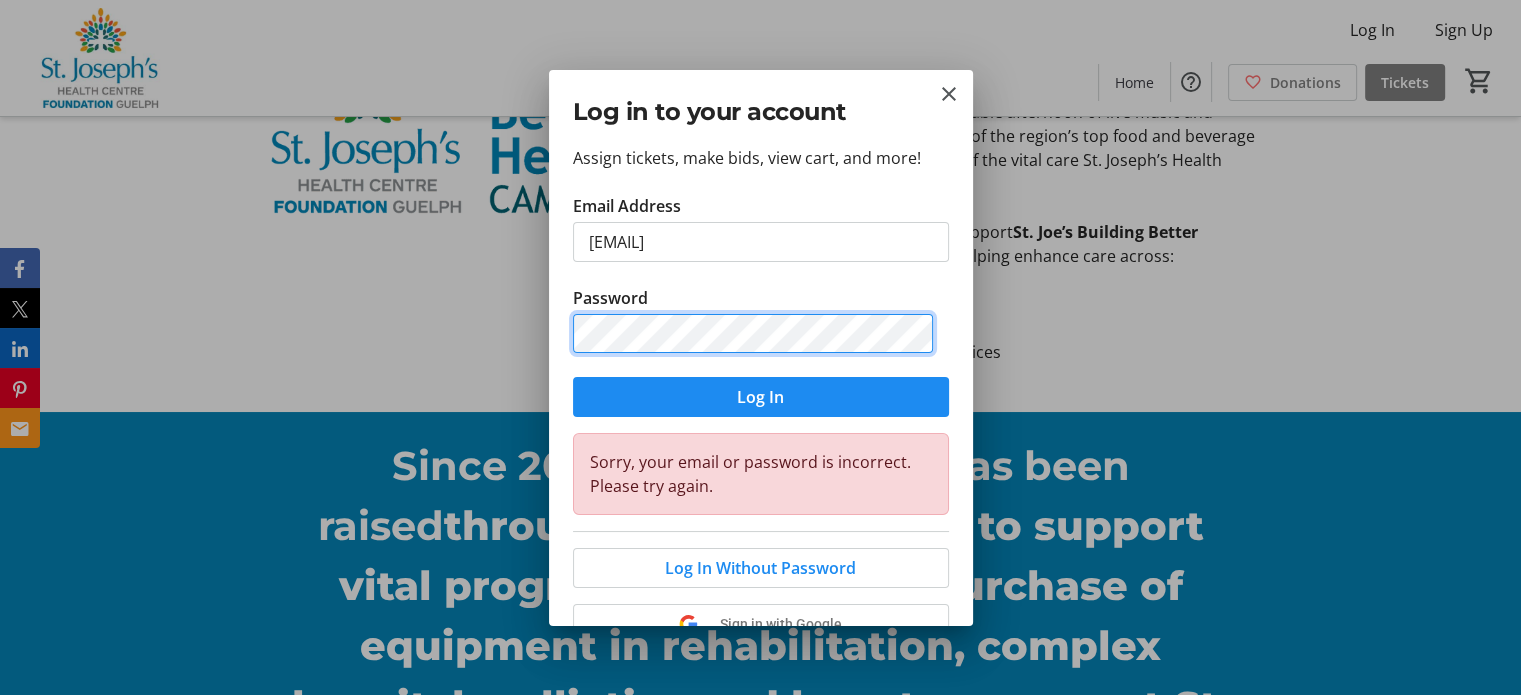 click on "Assign tickets, make bids, view cart, and more! Email Address [EMAIL] Password Log In Sorry, your email or password is incorrect. Please try again. Log In Without Password Sign in with Google Forgot Password? Don't have an account? Sign up Organizer Login" at bounding box center [761, 386] 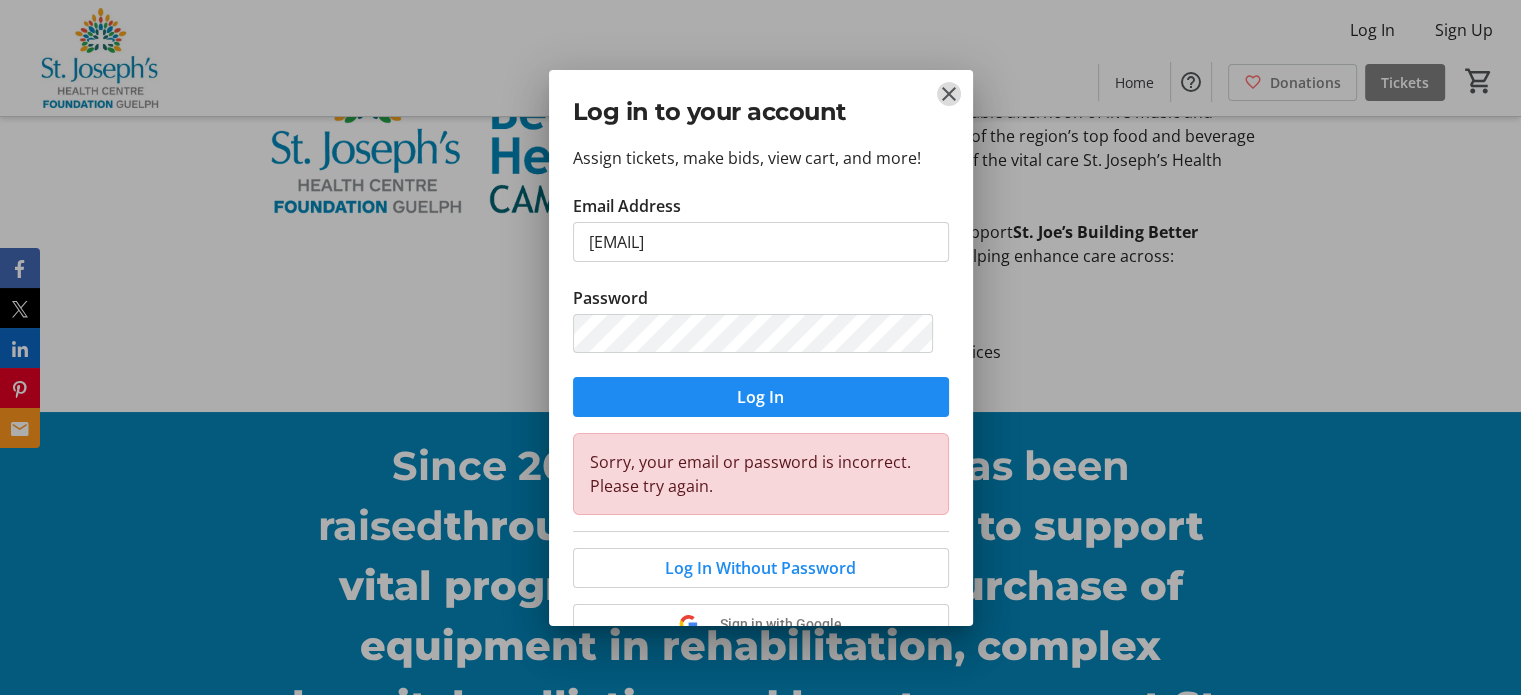 click at bounding box center [949, 94] 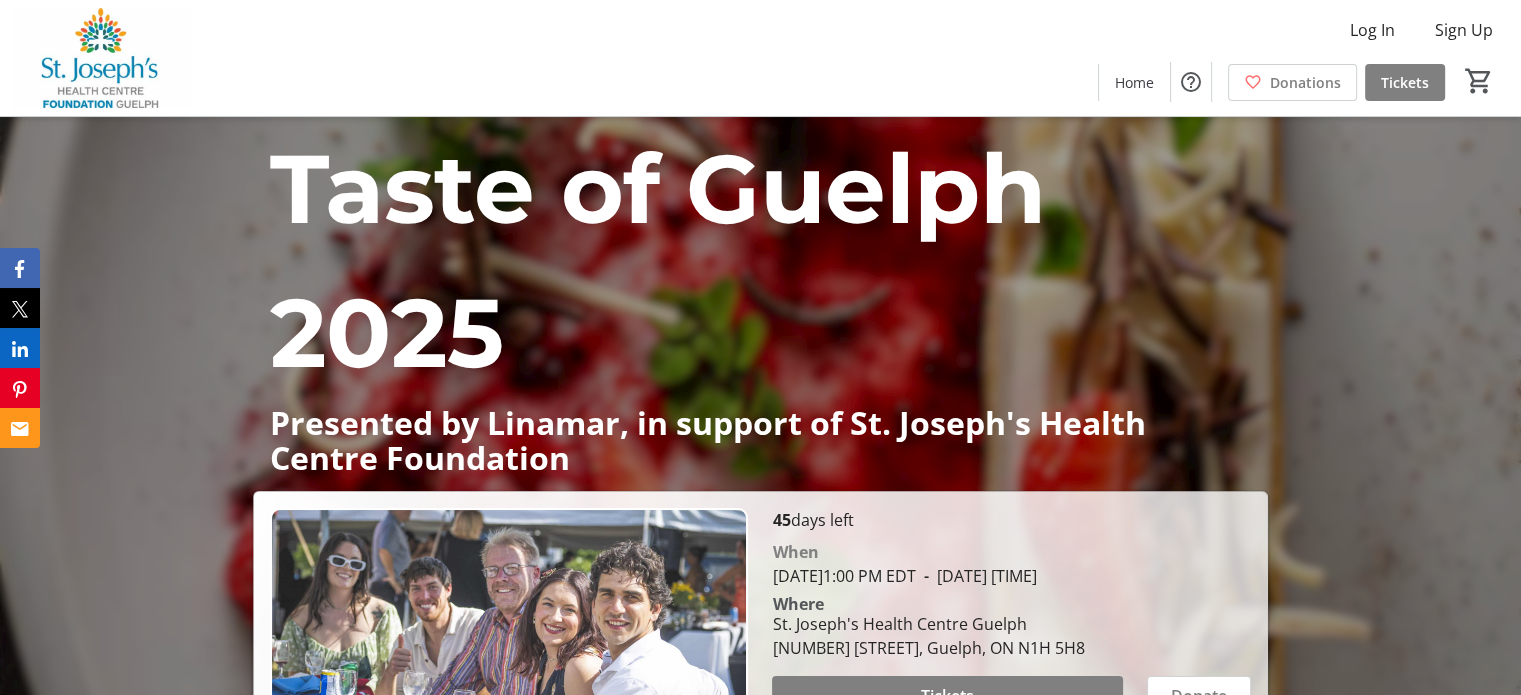 scroll, scrollTop: 854, scrollLeft: 0, axis: vertical 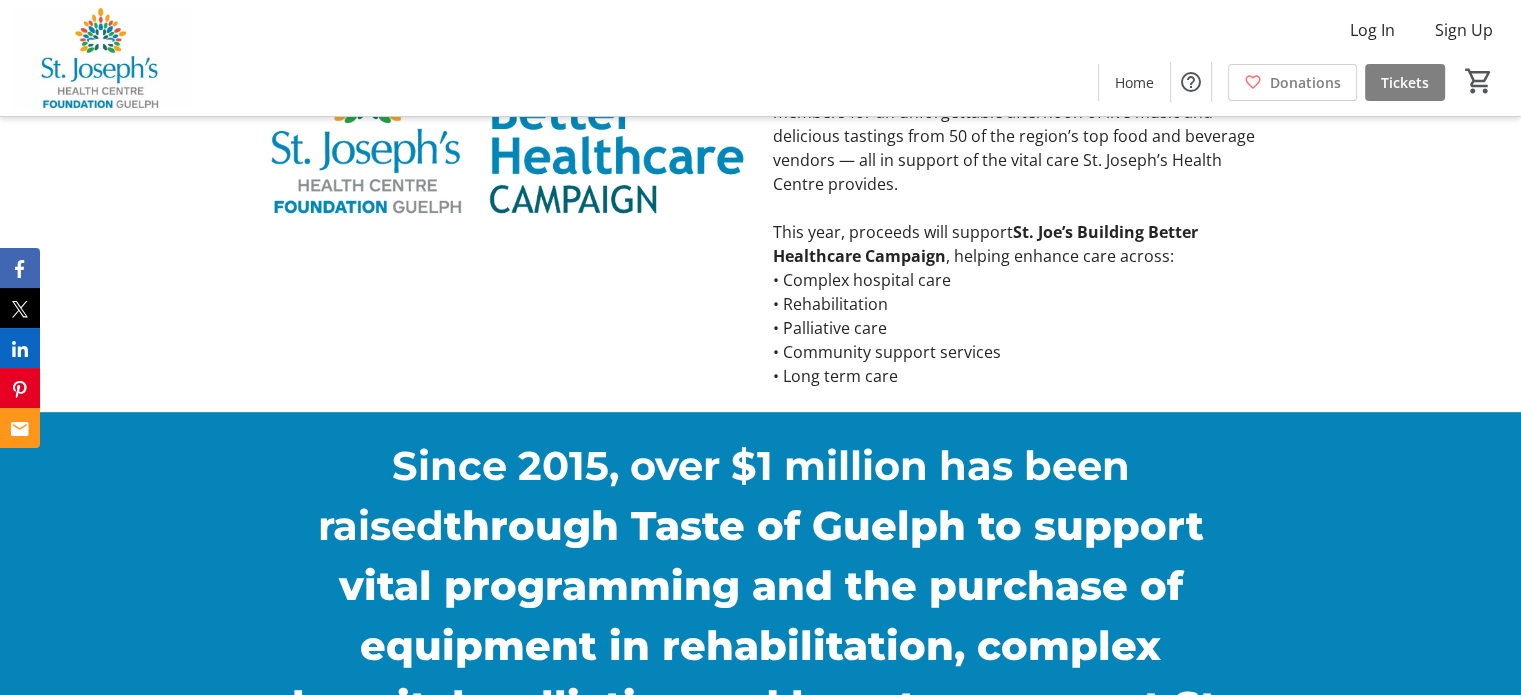 click on "About Taste of Guelph Taste of Guelph is St. Joe’s beloved outdoor garden party fundraiser, bringing together more than 1,000 community members for an unforgettable afternoon of live music and delicious tastings from 50 of the region’s top food and beverage vendors — all in support of the vital care St. Joseph’s Health Centre provides. This year, proceeds will support St. Joe’s Building Better Healthcare Campaign, helping enhance care across: • Complex hospital care • Rehabilitation • Palliative care • Community support services • Long term care" at bounding box center [760, 192] 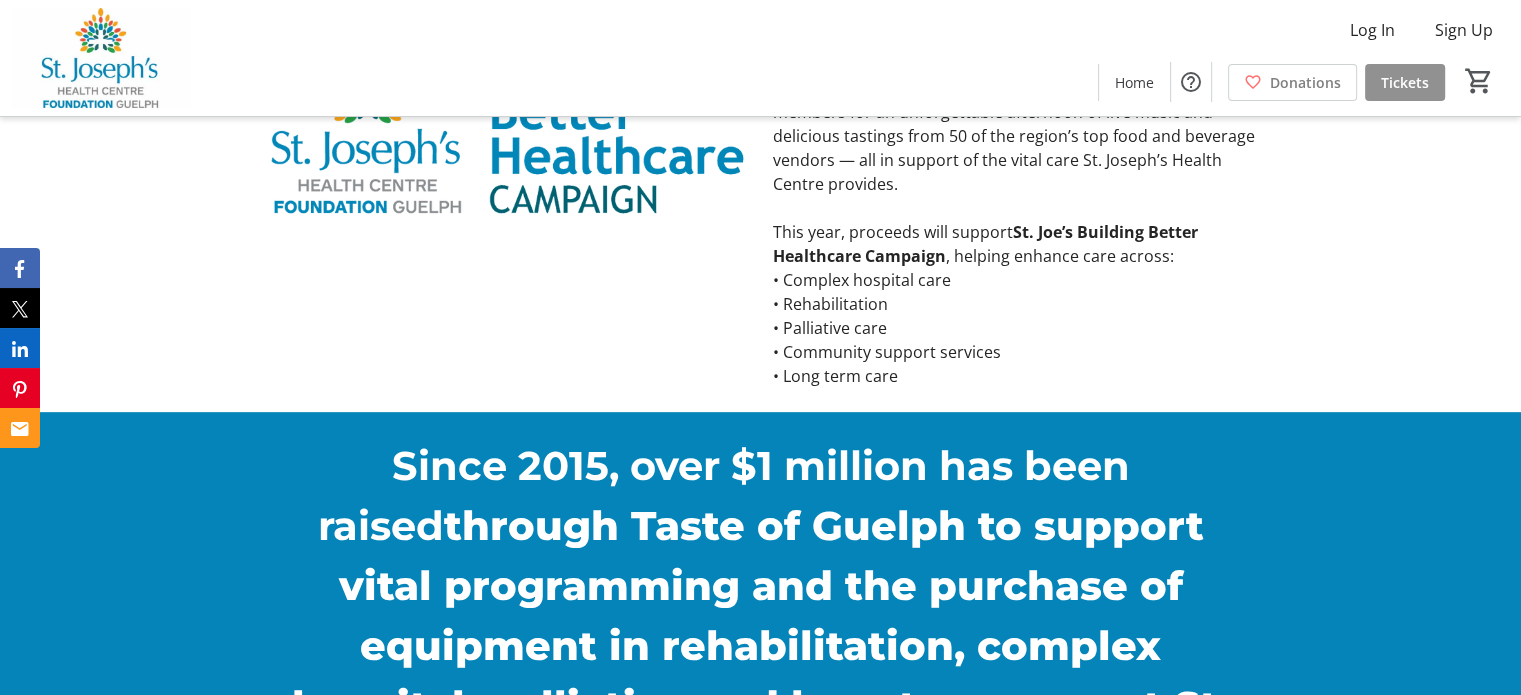 click on "Tickets" 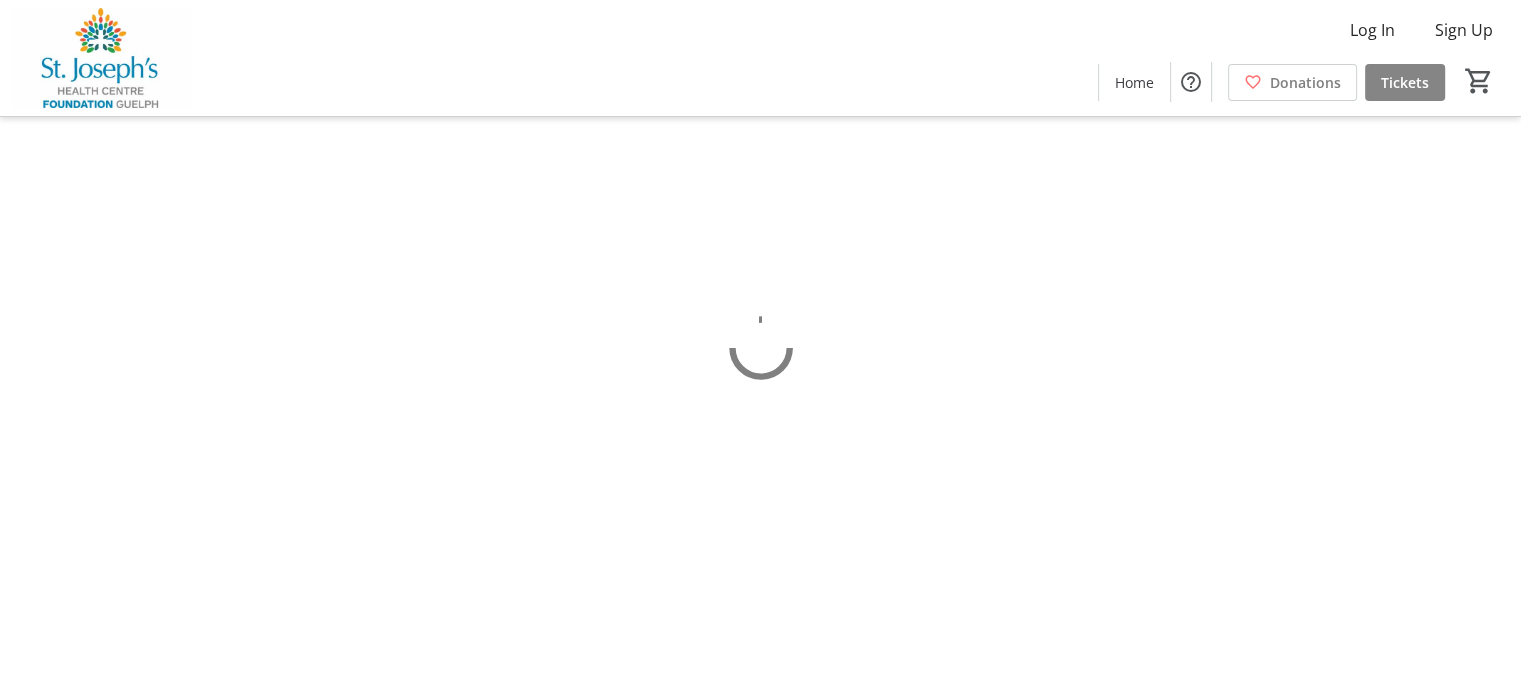 scroll, scrollTop: 0, scrollLeft: 0, axis: both 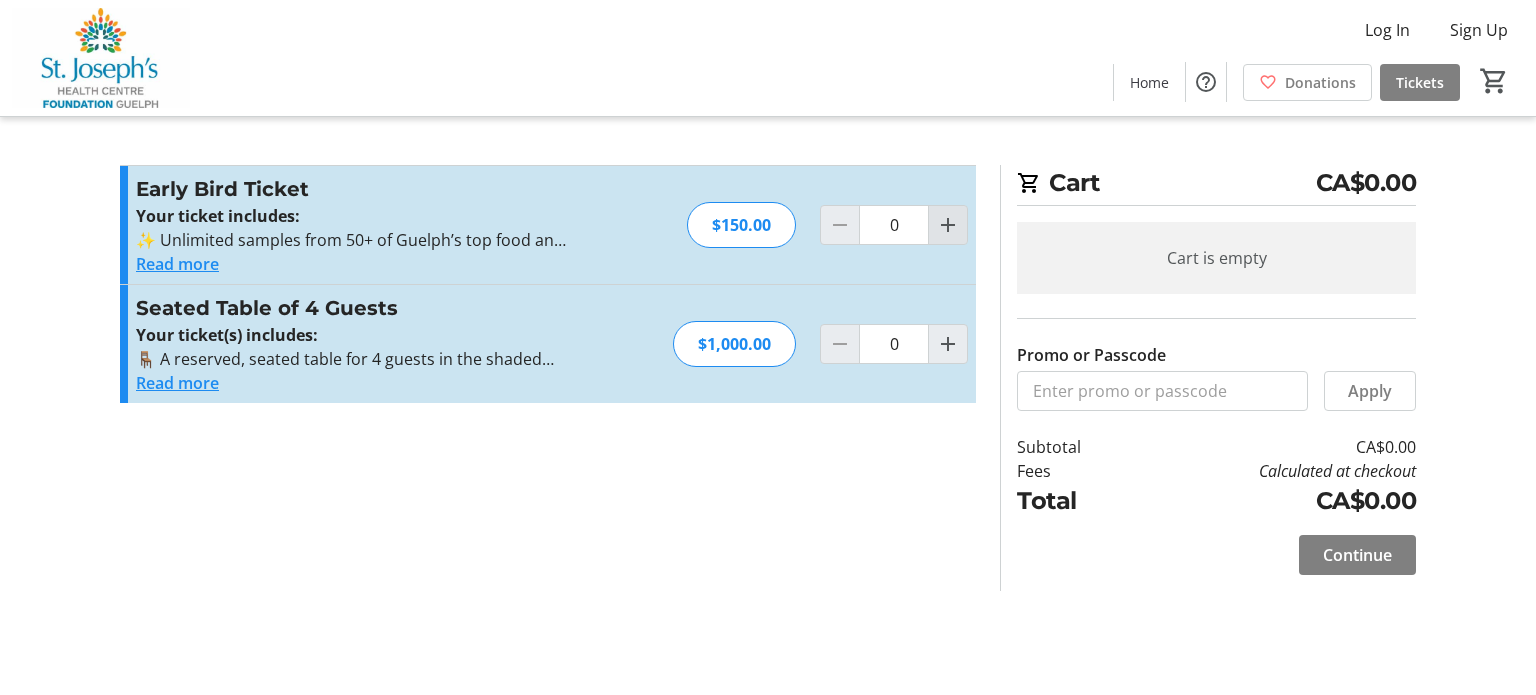 click 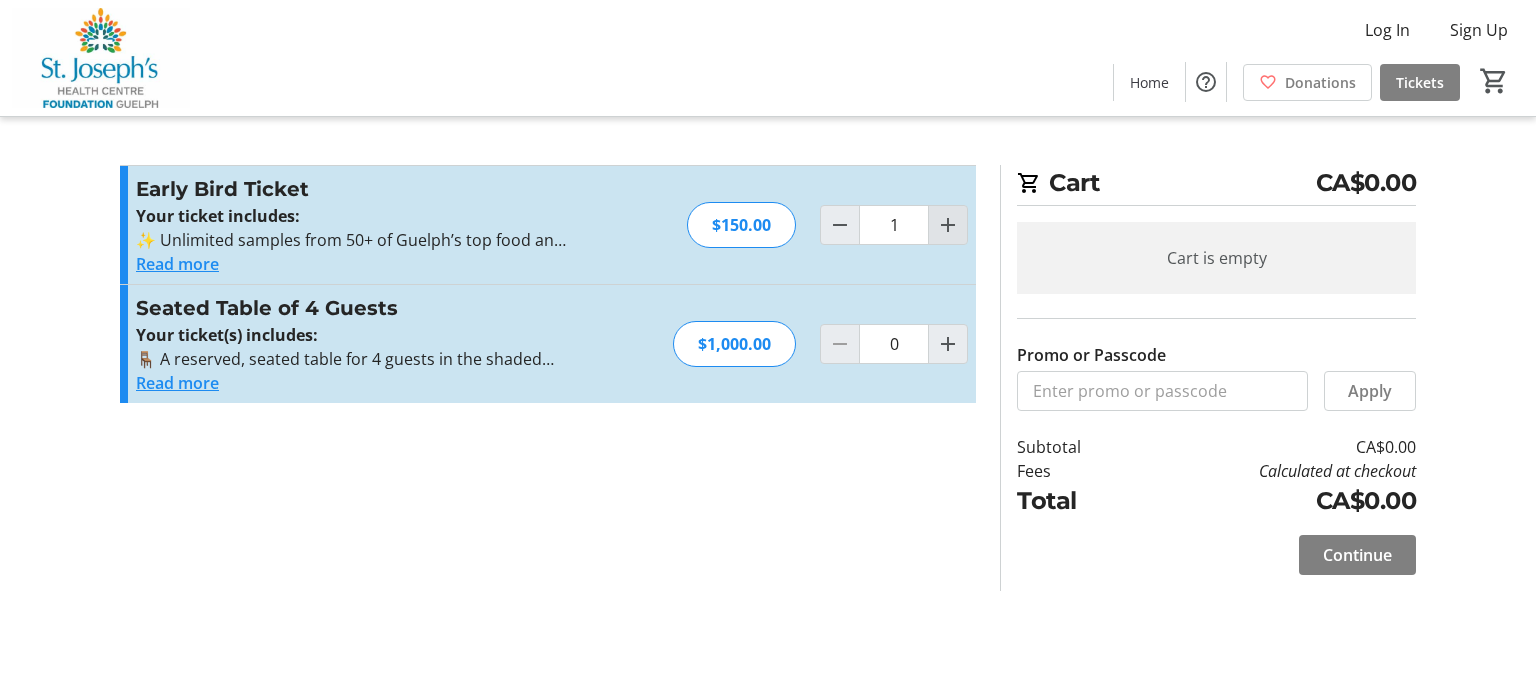 click 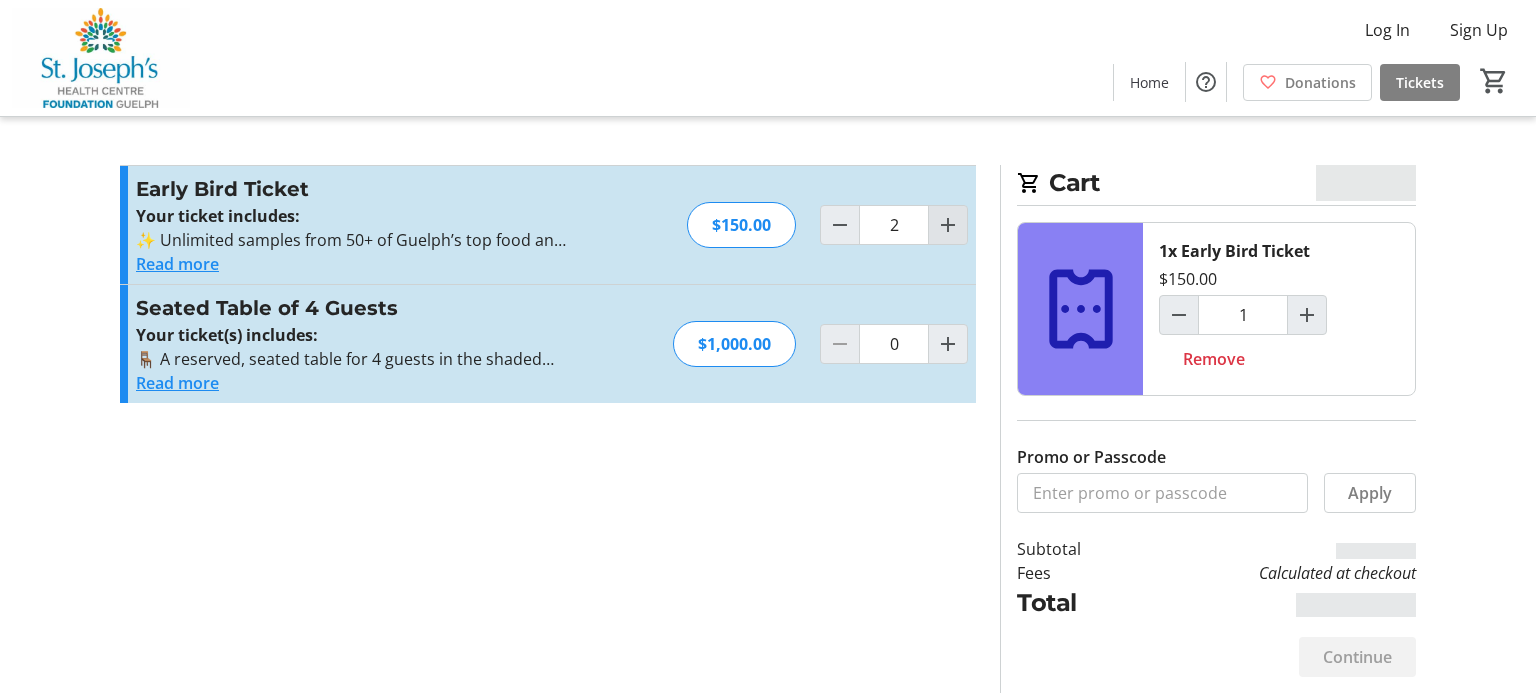type on "2" 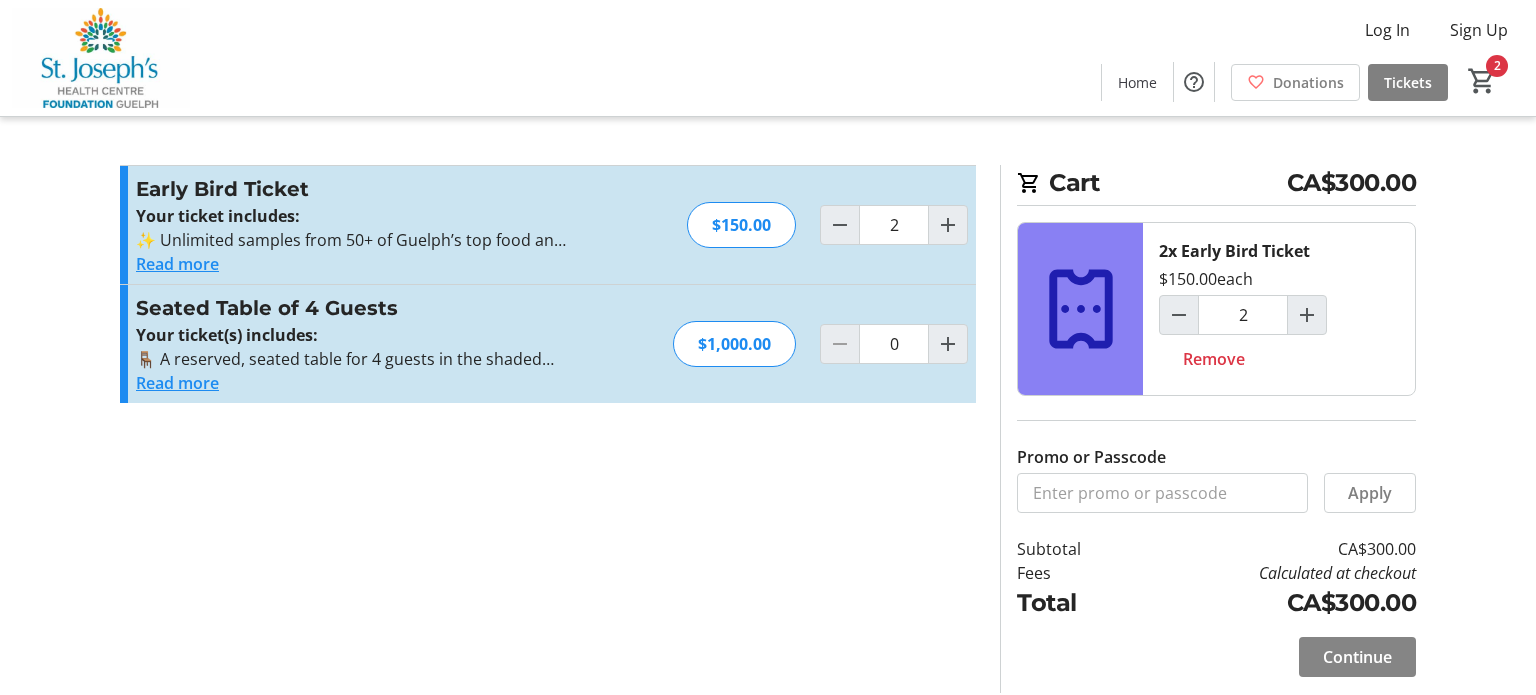 click on "Continue" 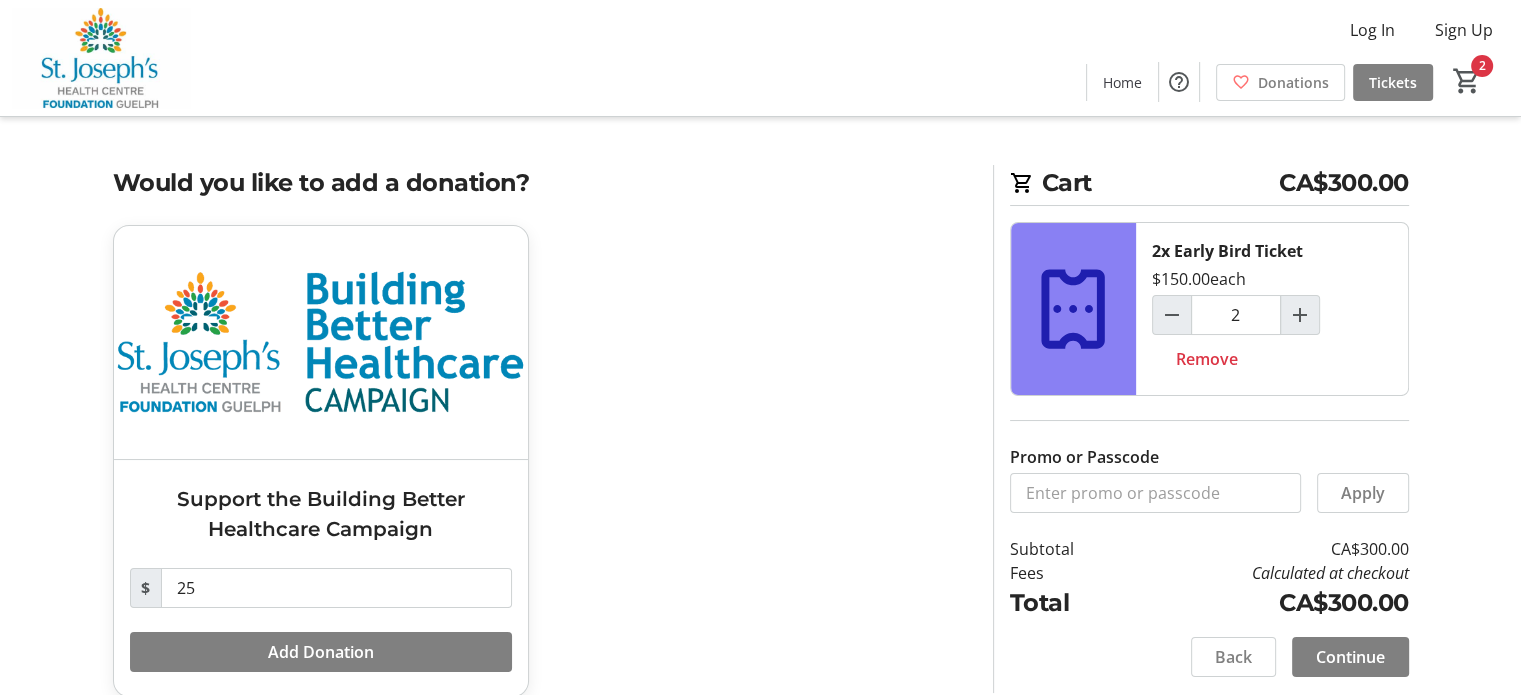 scroll, scrollTop: 24, scrollLeft: 0, axis: vertical 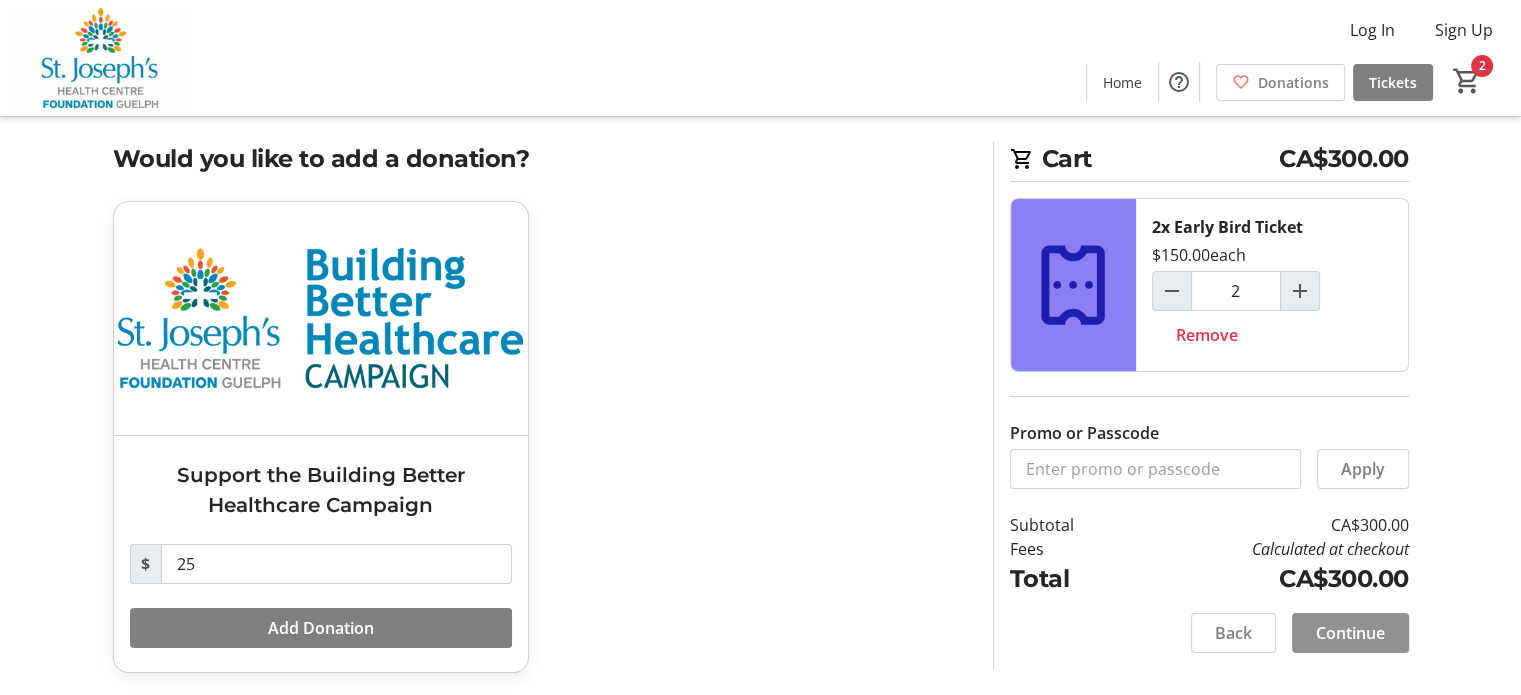 click on "Continue" 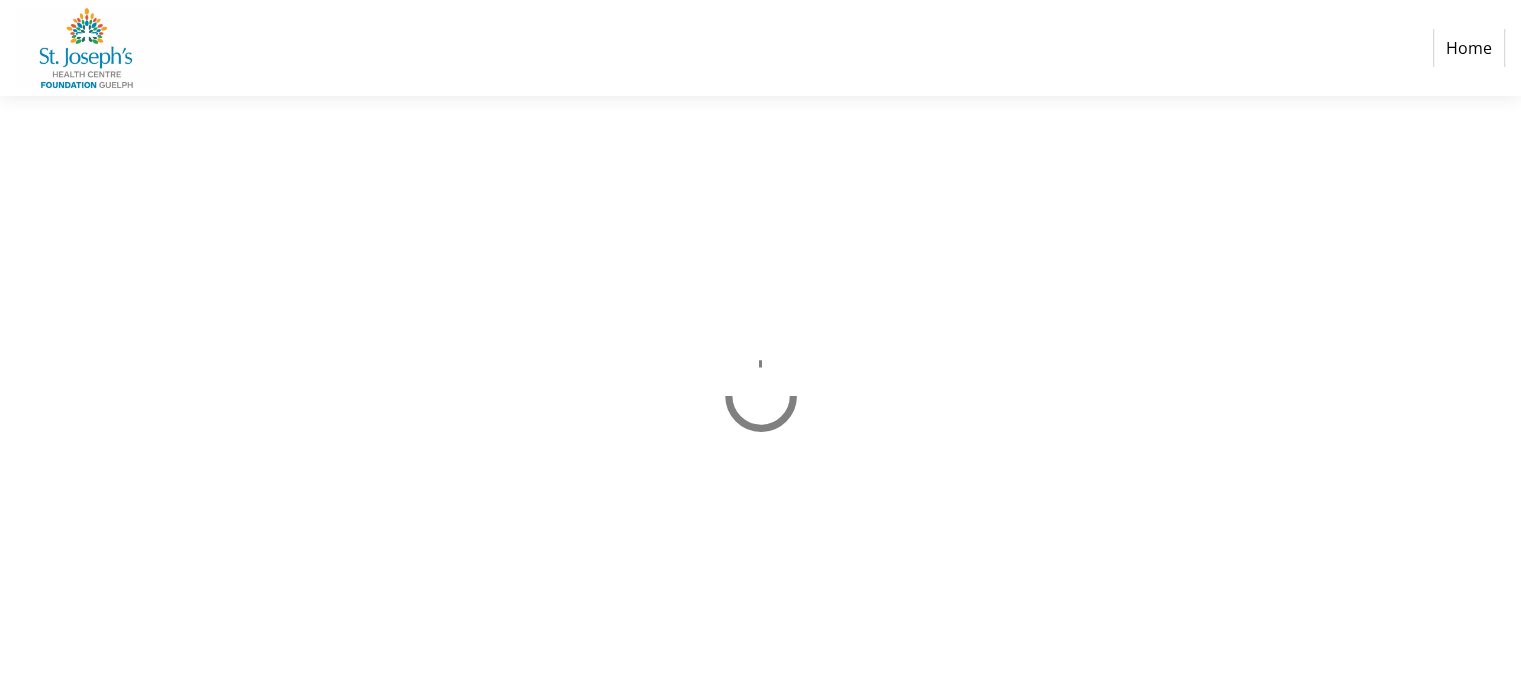 scroll, scrollTop: 0, scrollLeft: 0, axis: both 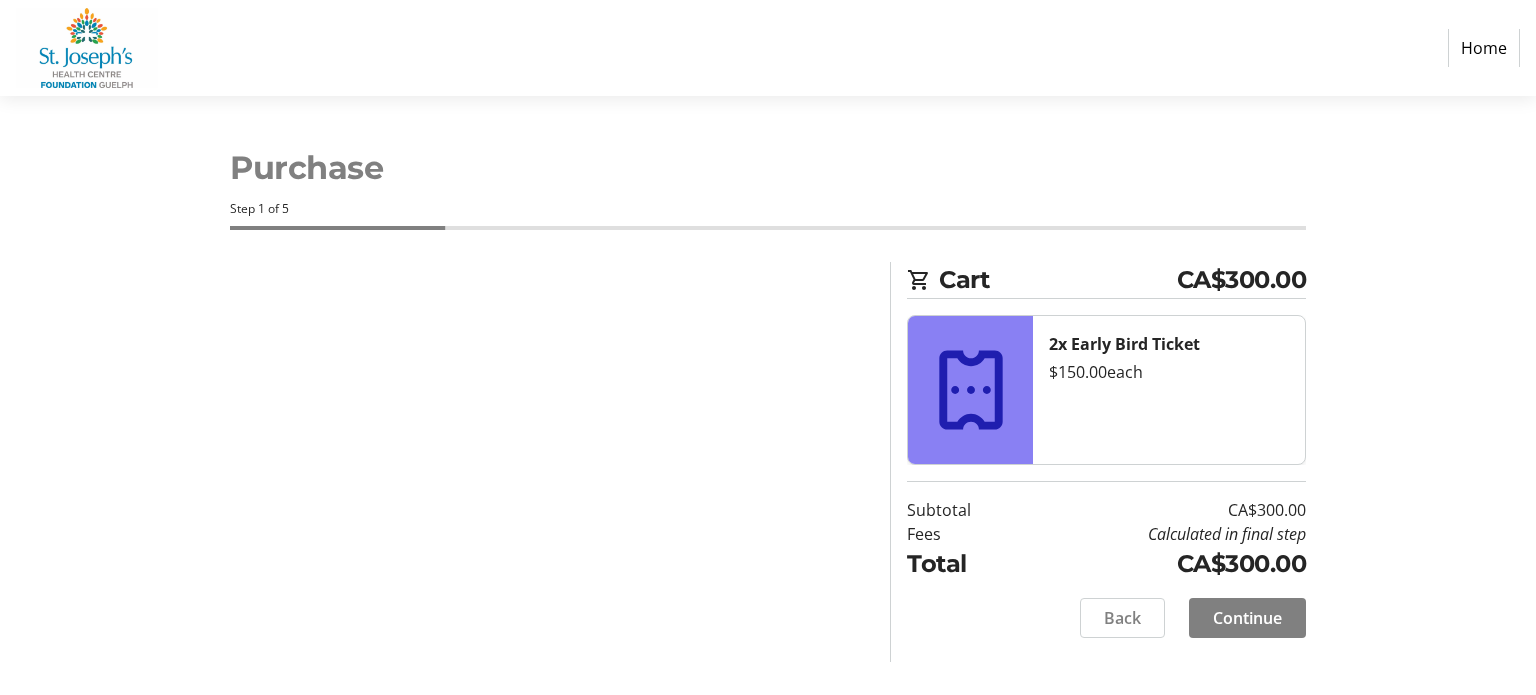 select on "CA" 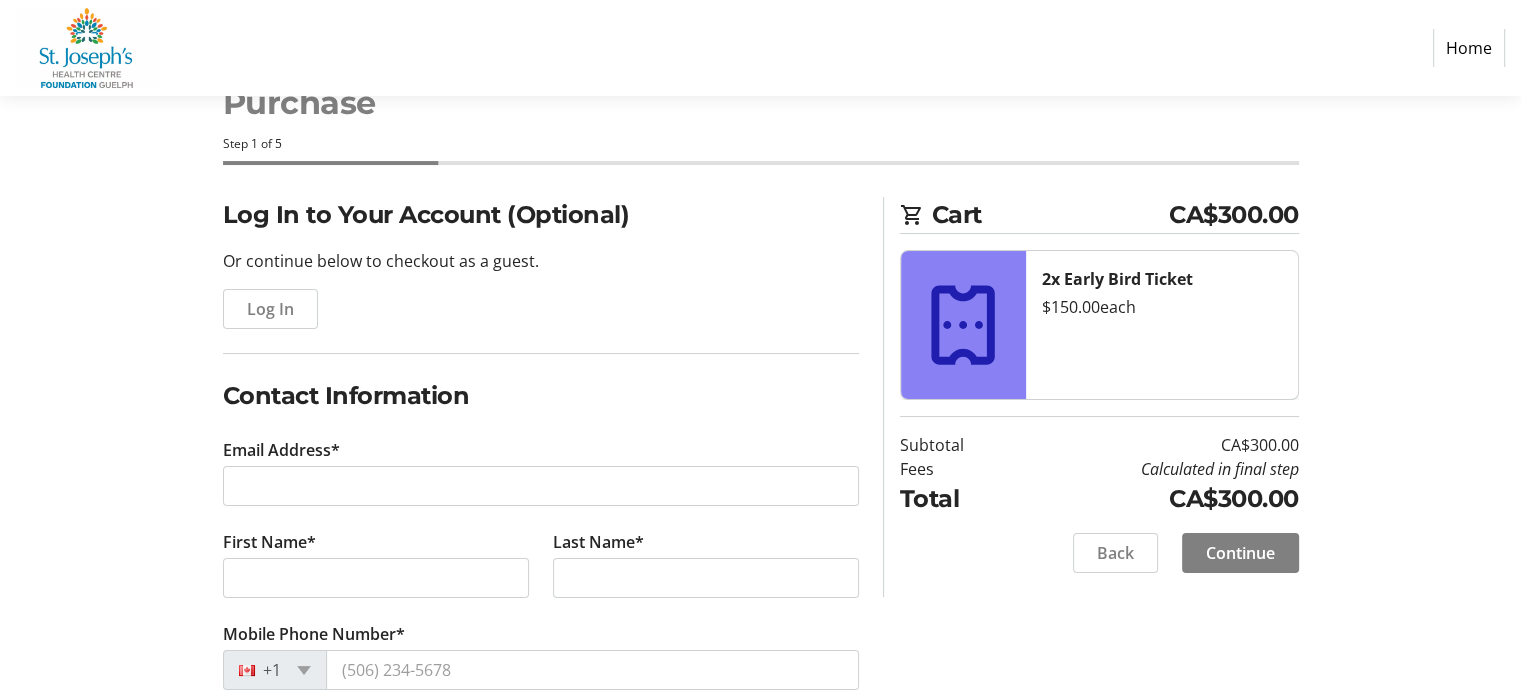 scroll, scrollTop: 100, scrollLeft: 0, axis: vertical 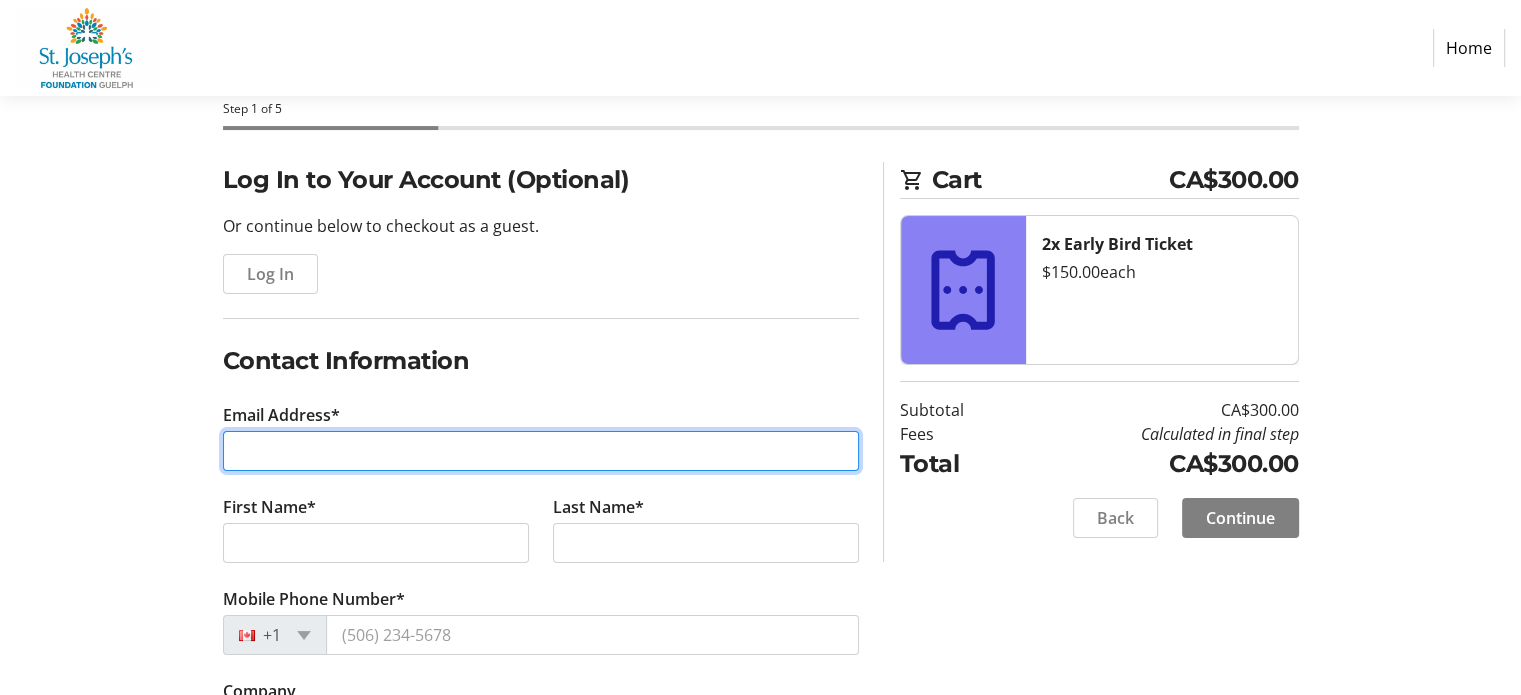 click on "Email Address*" at bounding box center [541, 451] 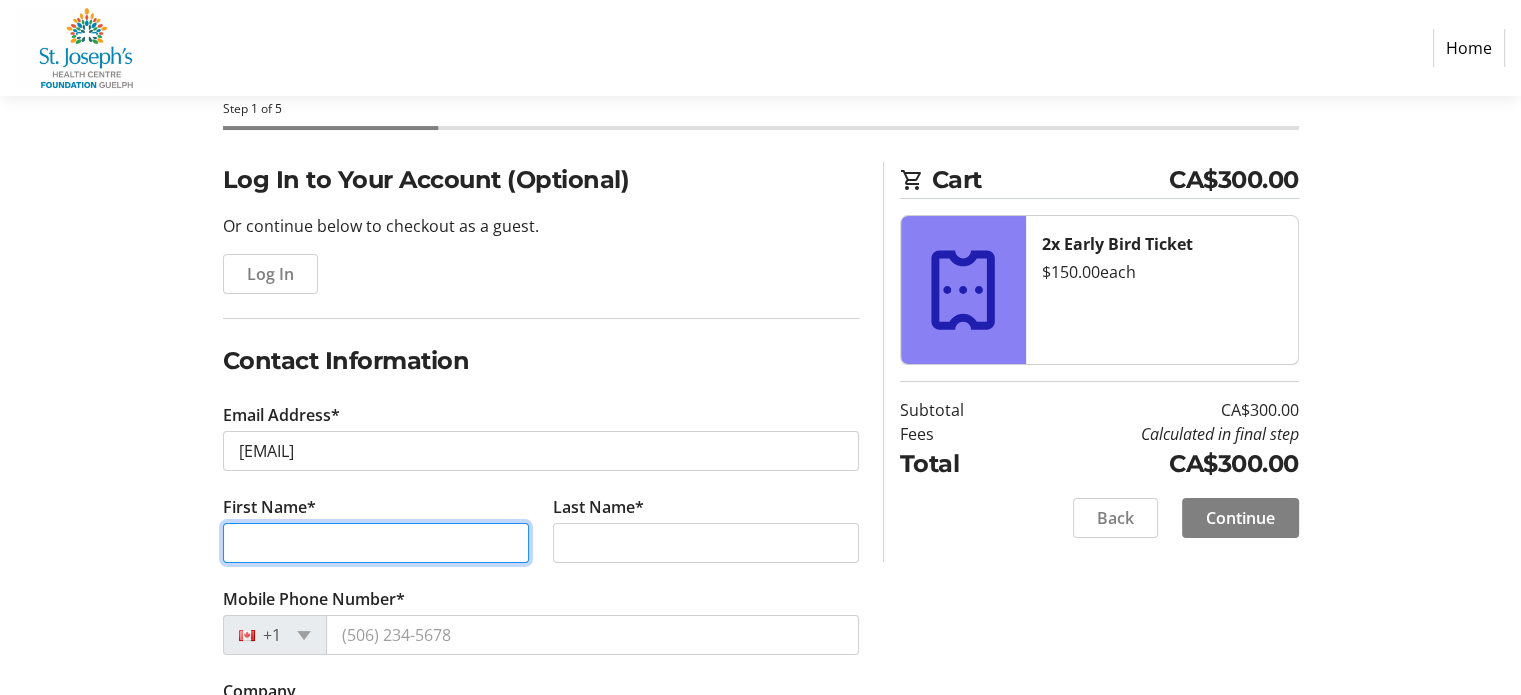 type on "[FIRST]" 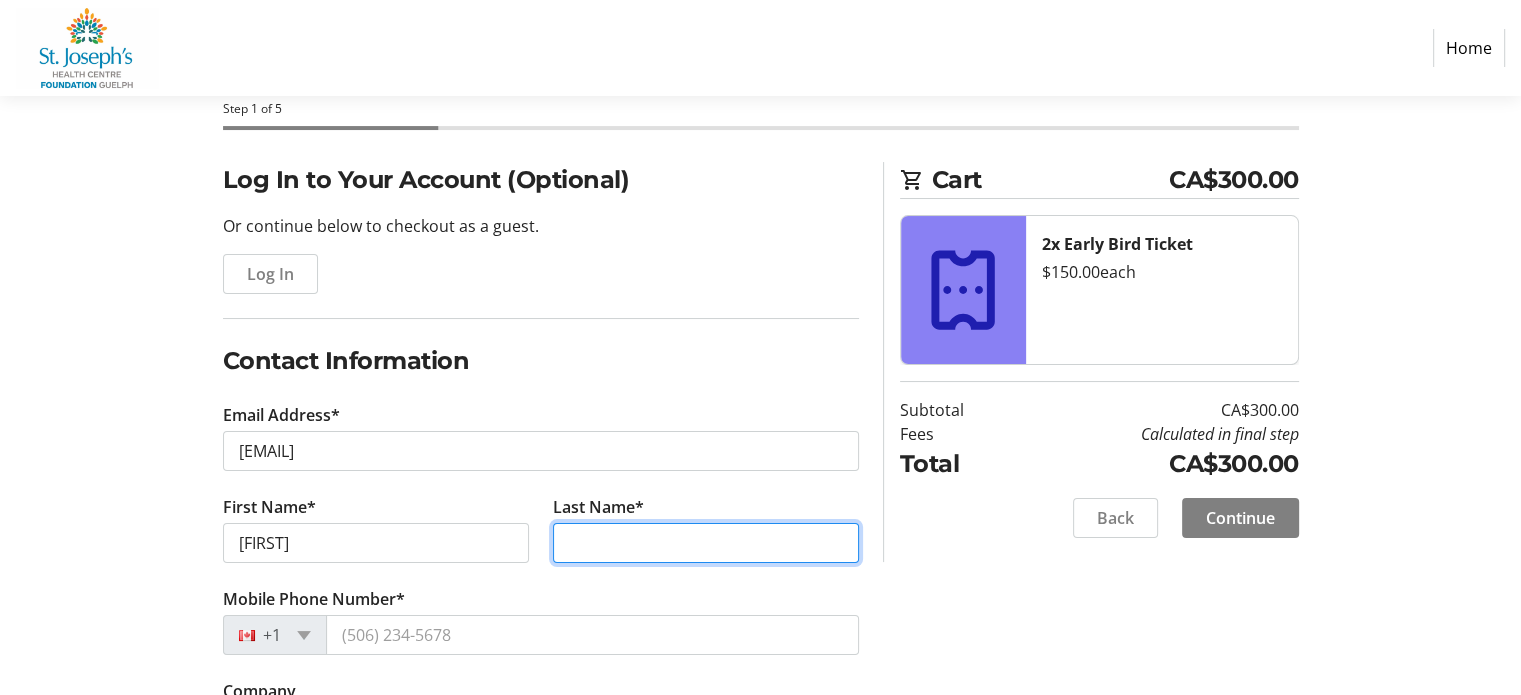 type on "[LAST]" 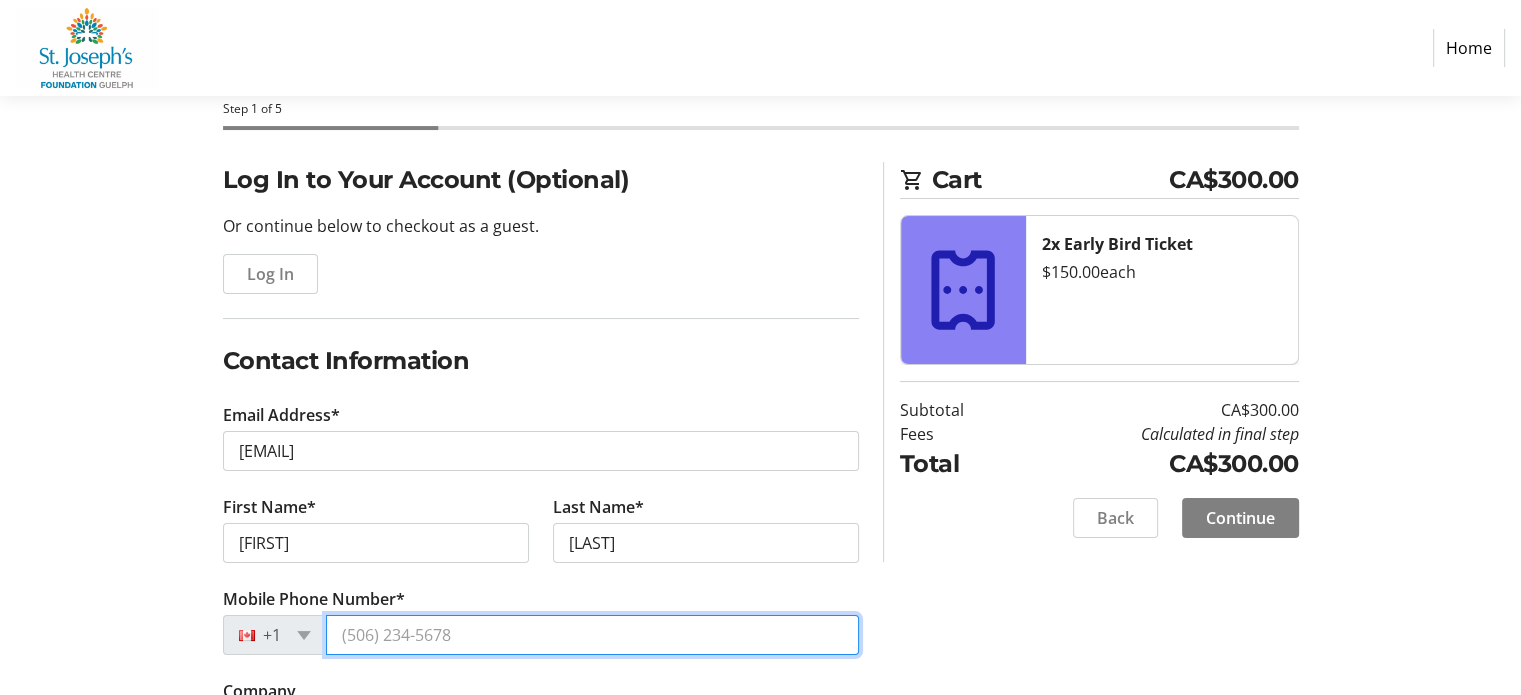 type on "[PHONE]" 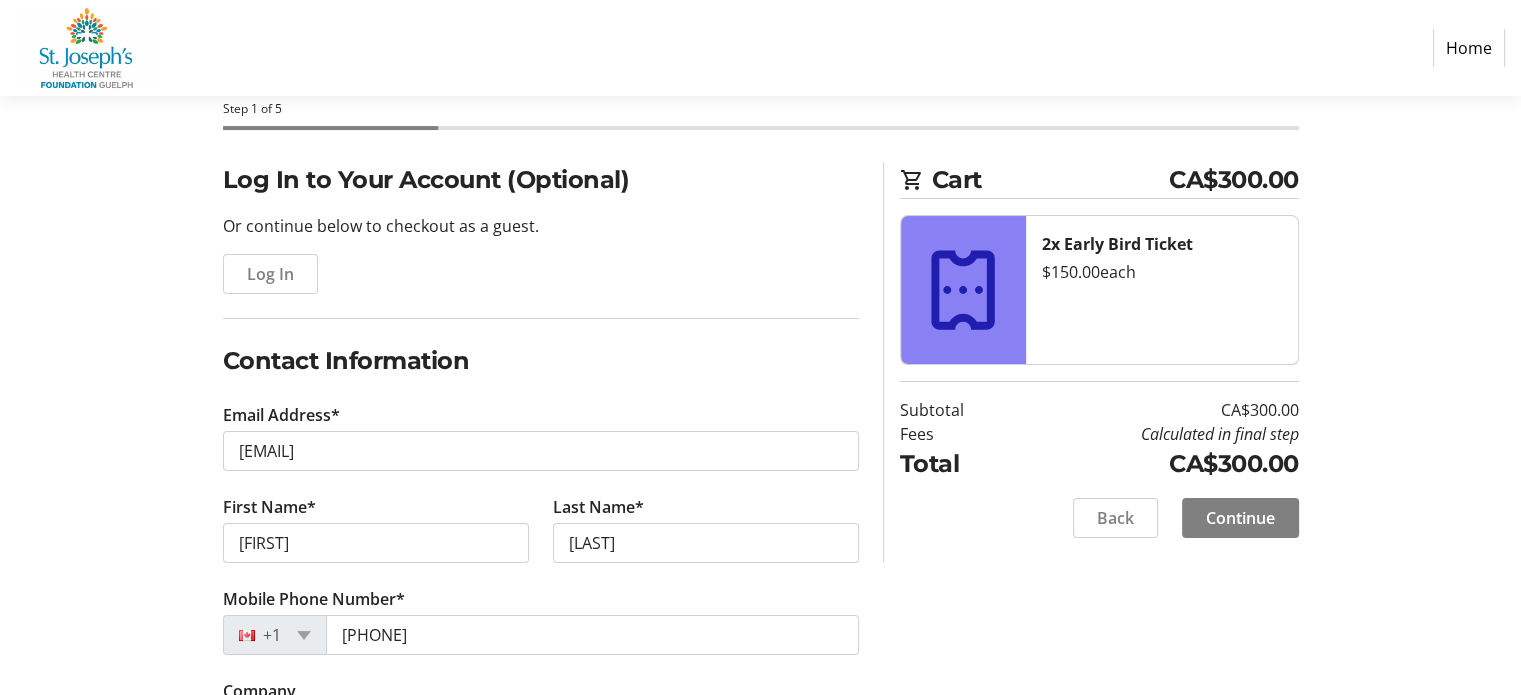 type on "[NUMBER] [STREET]" 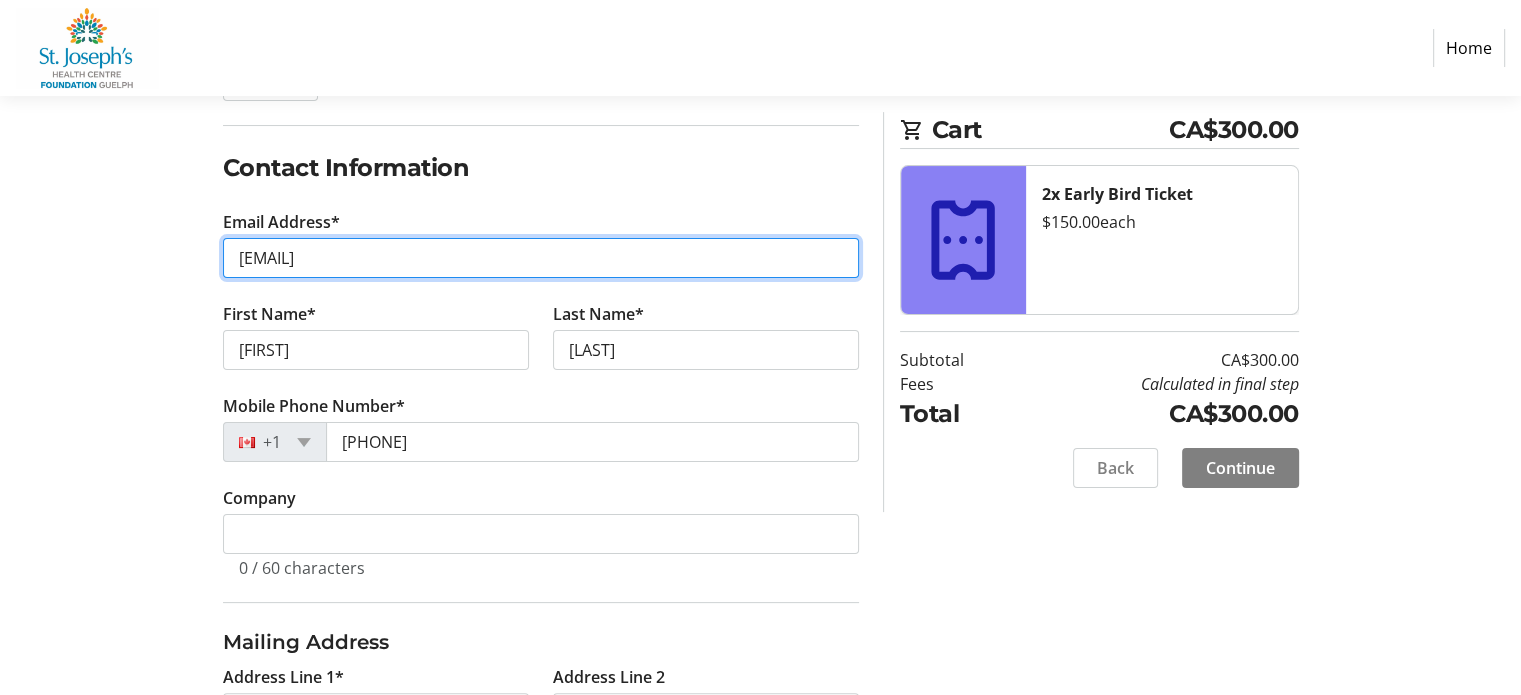 scroll, scrollTop: 260, scrollLeft: 0, axis: vertical 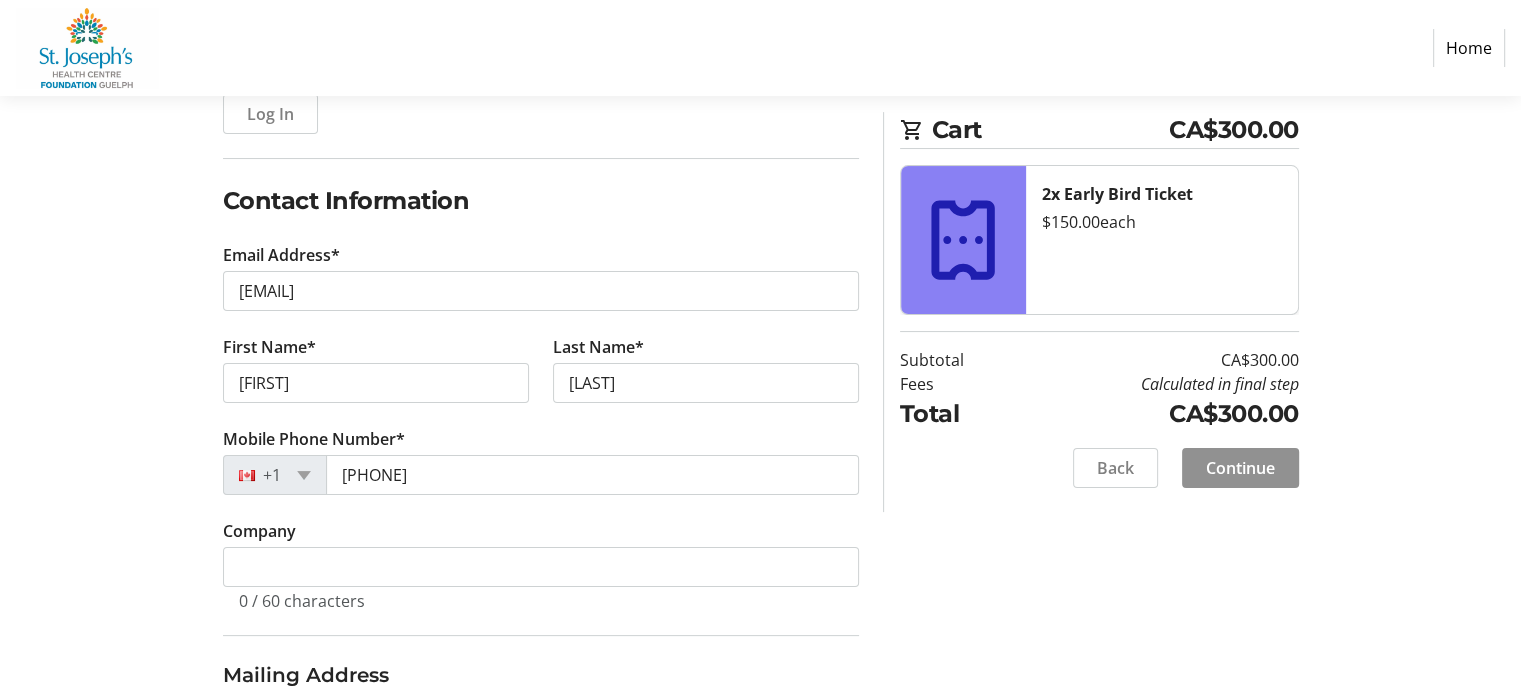 click on "Continue" 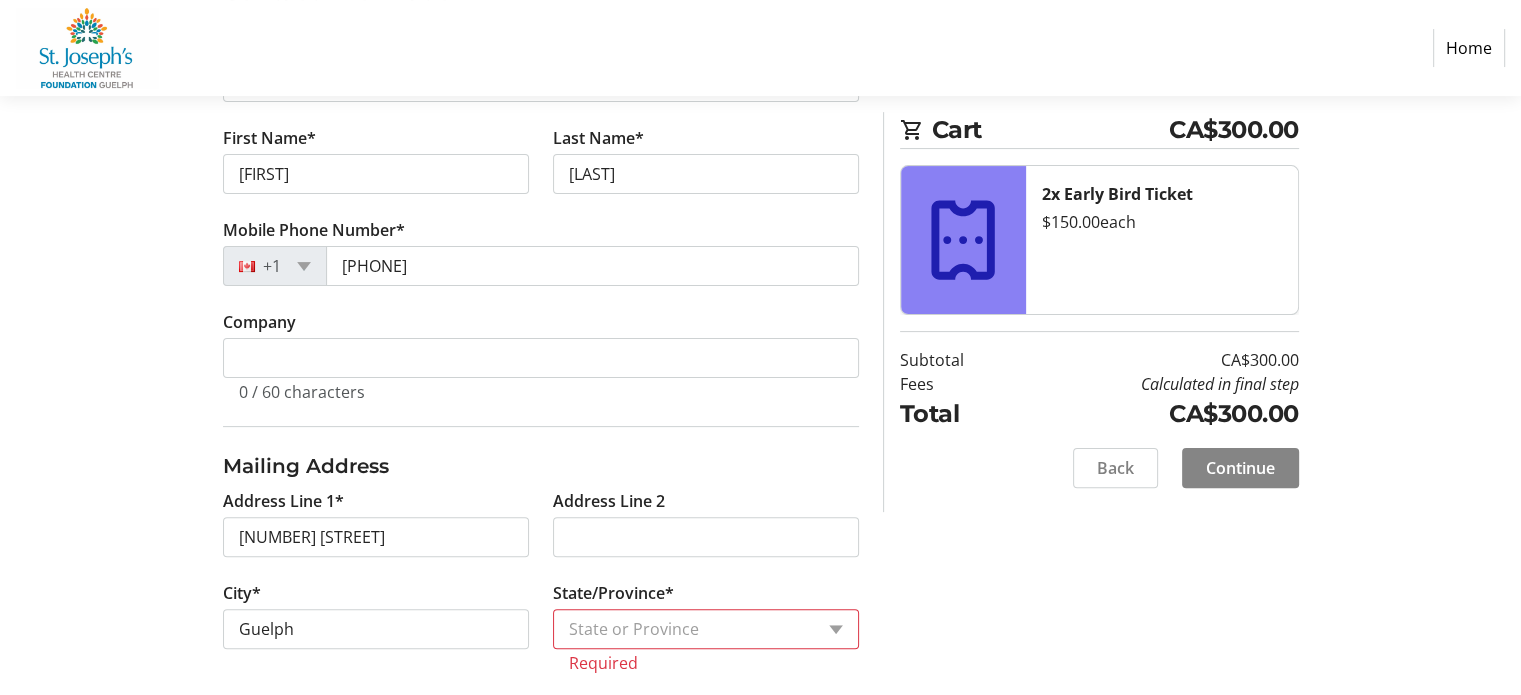 scroll, scrollTop: 560, scrollLeft: 0, axis: vertical 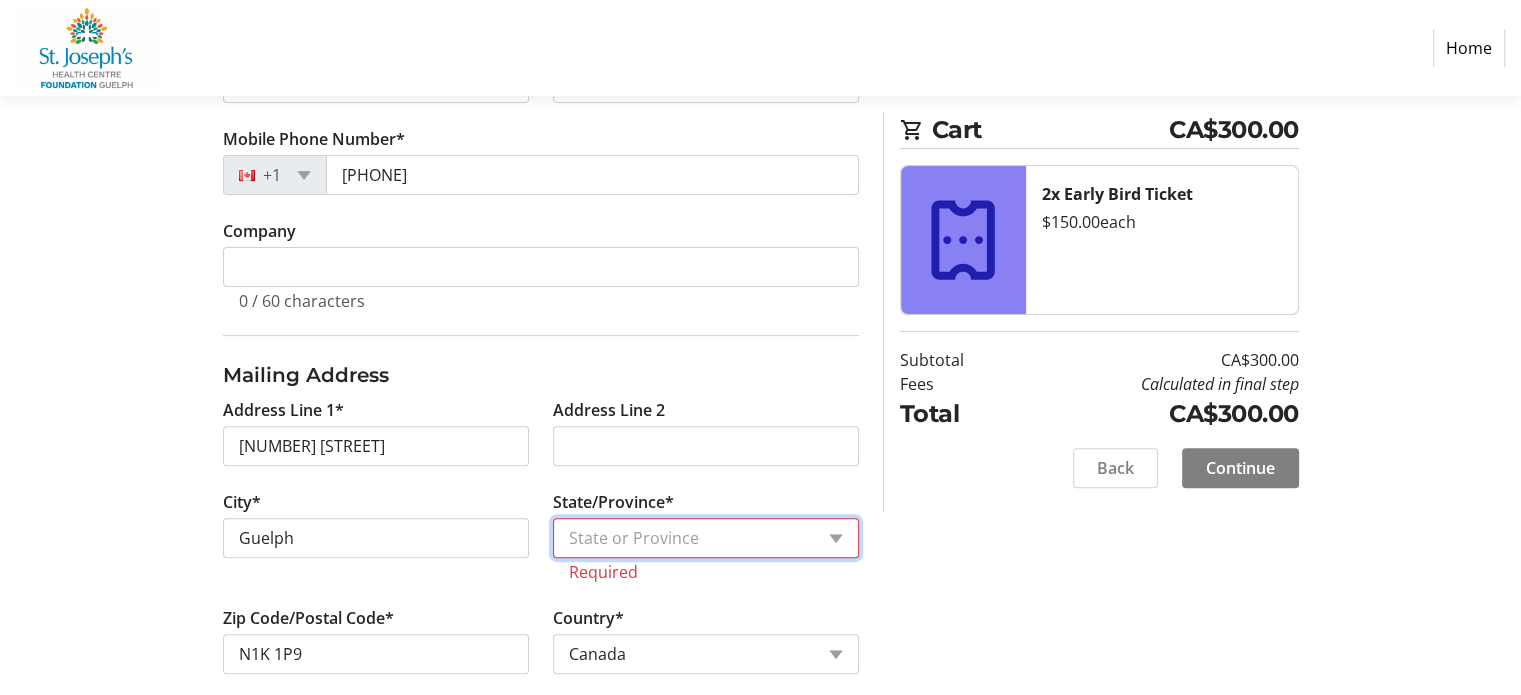 click on "State or Province  State or Province   Alberta   British Columbia   Manitoba   New Brunswick   Newfoundland and Labrador   Nova Scotia   Ontario   Prince Edward Island   Quebec   Saskatchewan   Northwest Territories   Nunavut   Yukon" at bounding box center [706, 538] 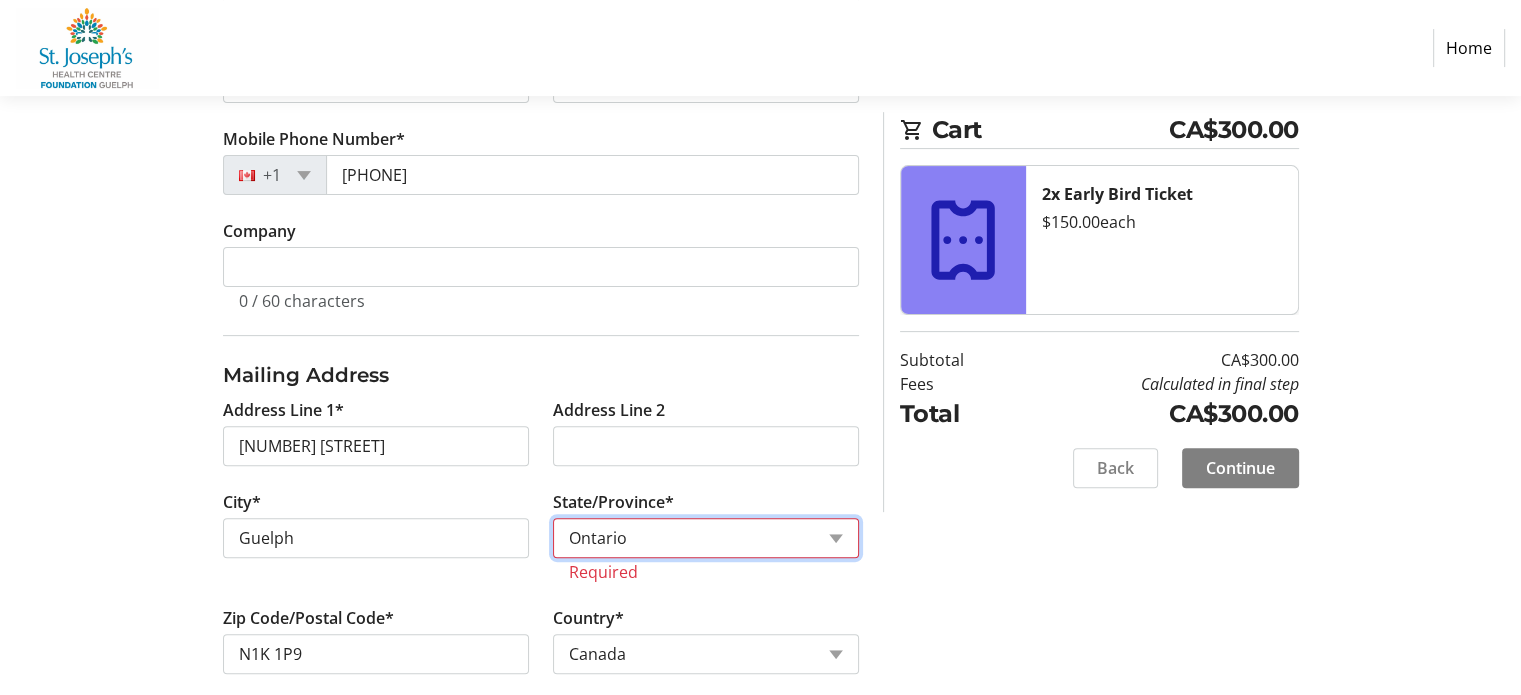 click on "State or Province  State or Province   Alberta   British Columbia   Manitoba   New Brunswick   Newfoundland and Labrador   Nova Scotia   Ontario   Prince Edward Island   Quebec   Saskatchewan   Northwest Territories   Nunavut   Yukon" at bounding box center (706, 538) 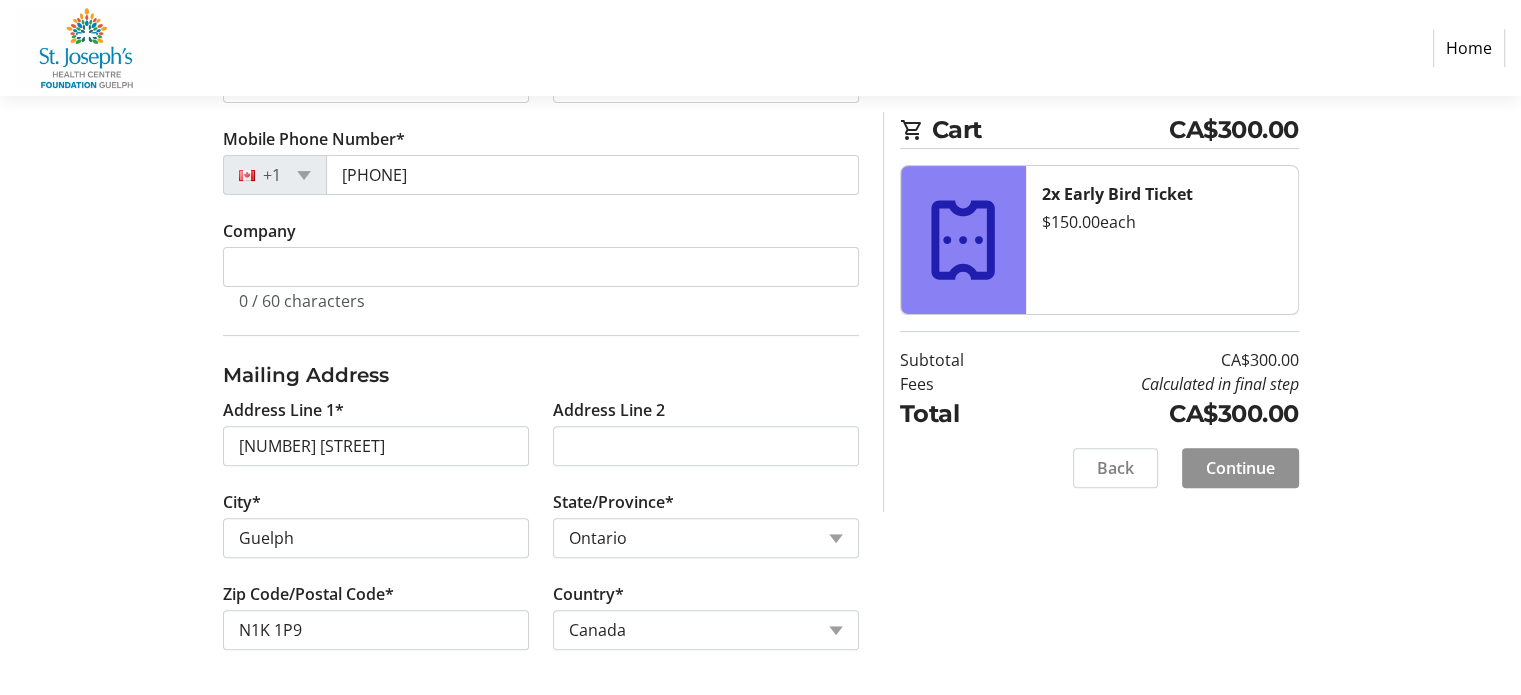 click on "Continue" 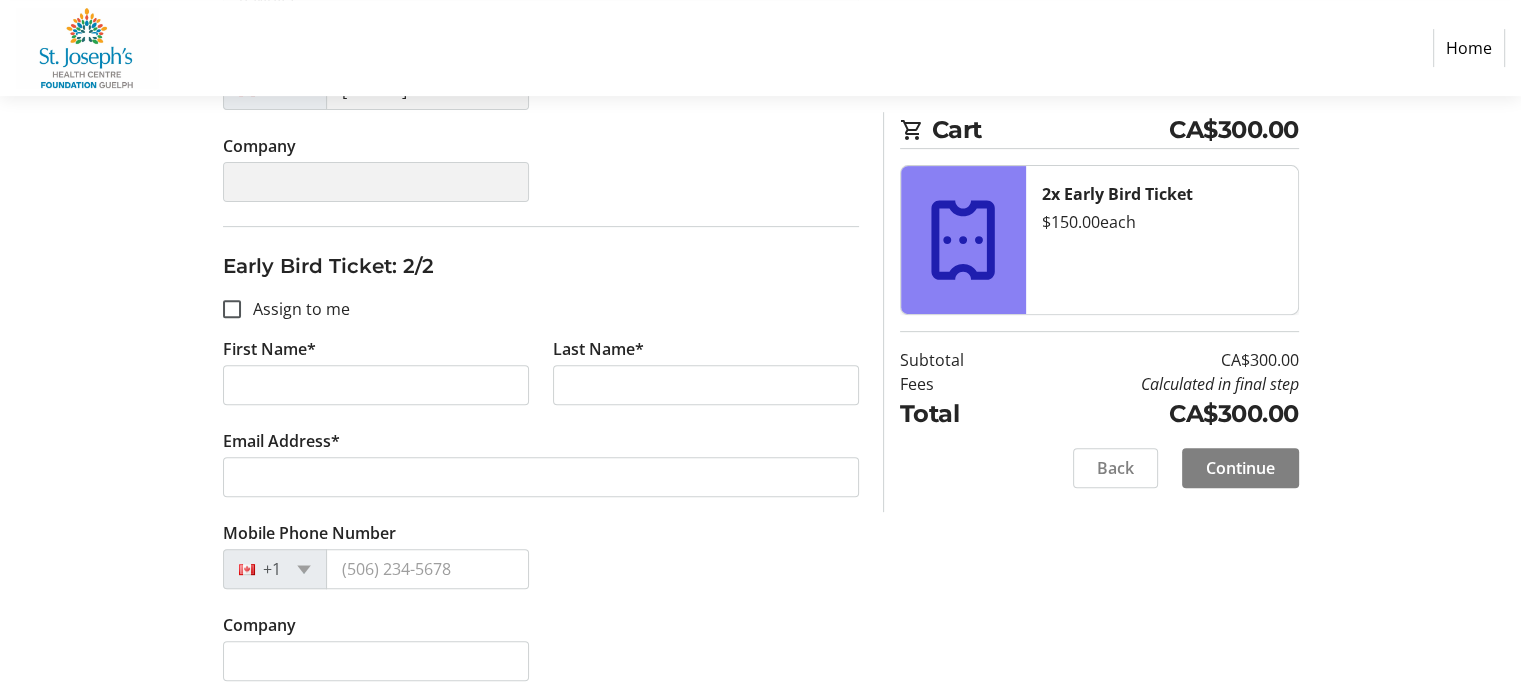 scroll, scrollTop: 700, scrollLeft: 0, axis: vertical 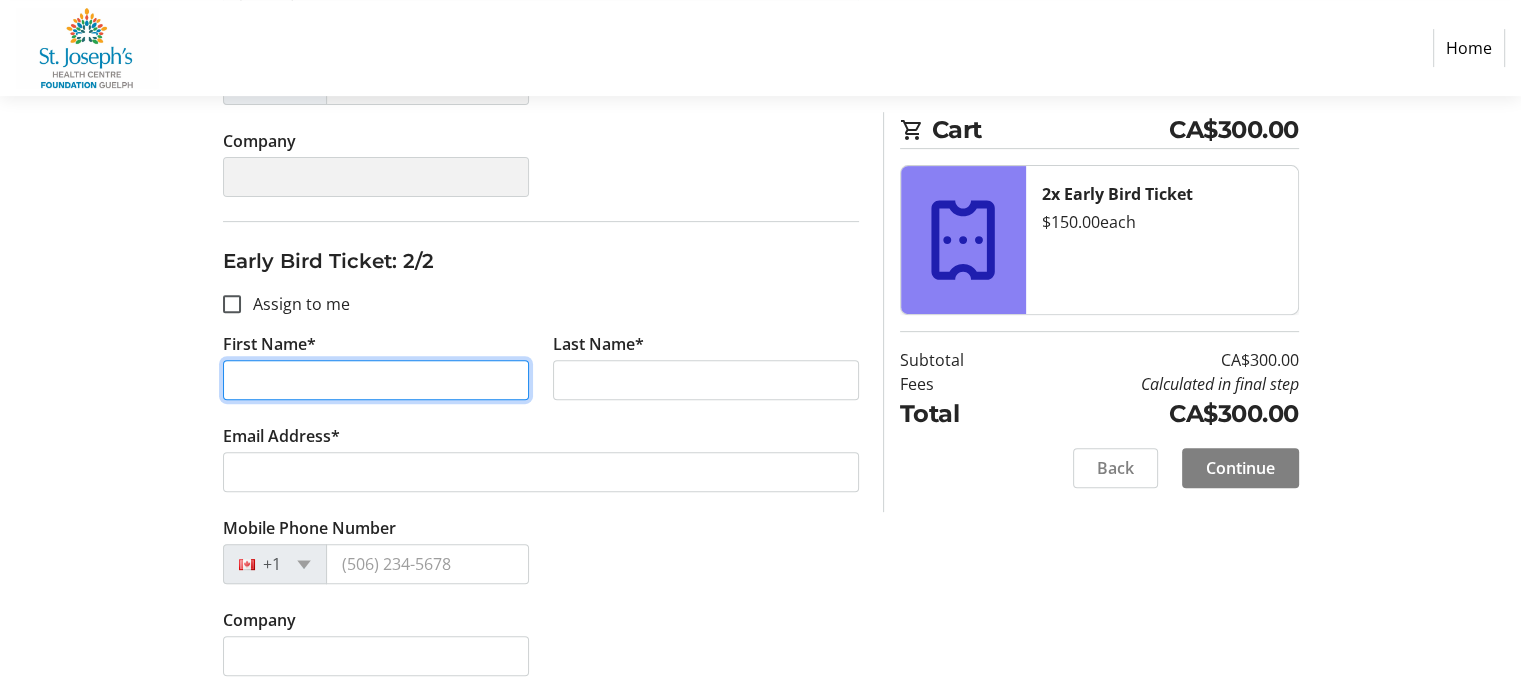 click on "First Name*" at bounding box center (376, 380) 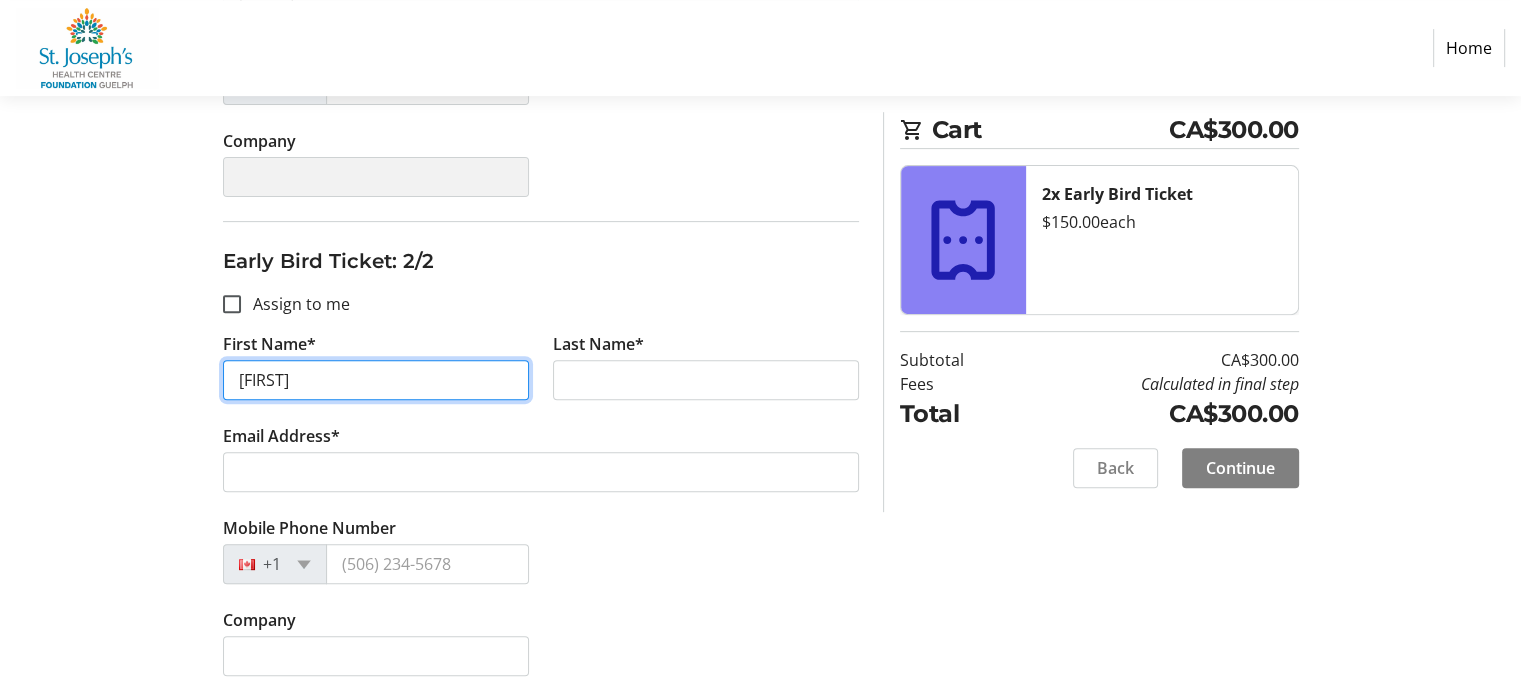 type on "[FIRST]" 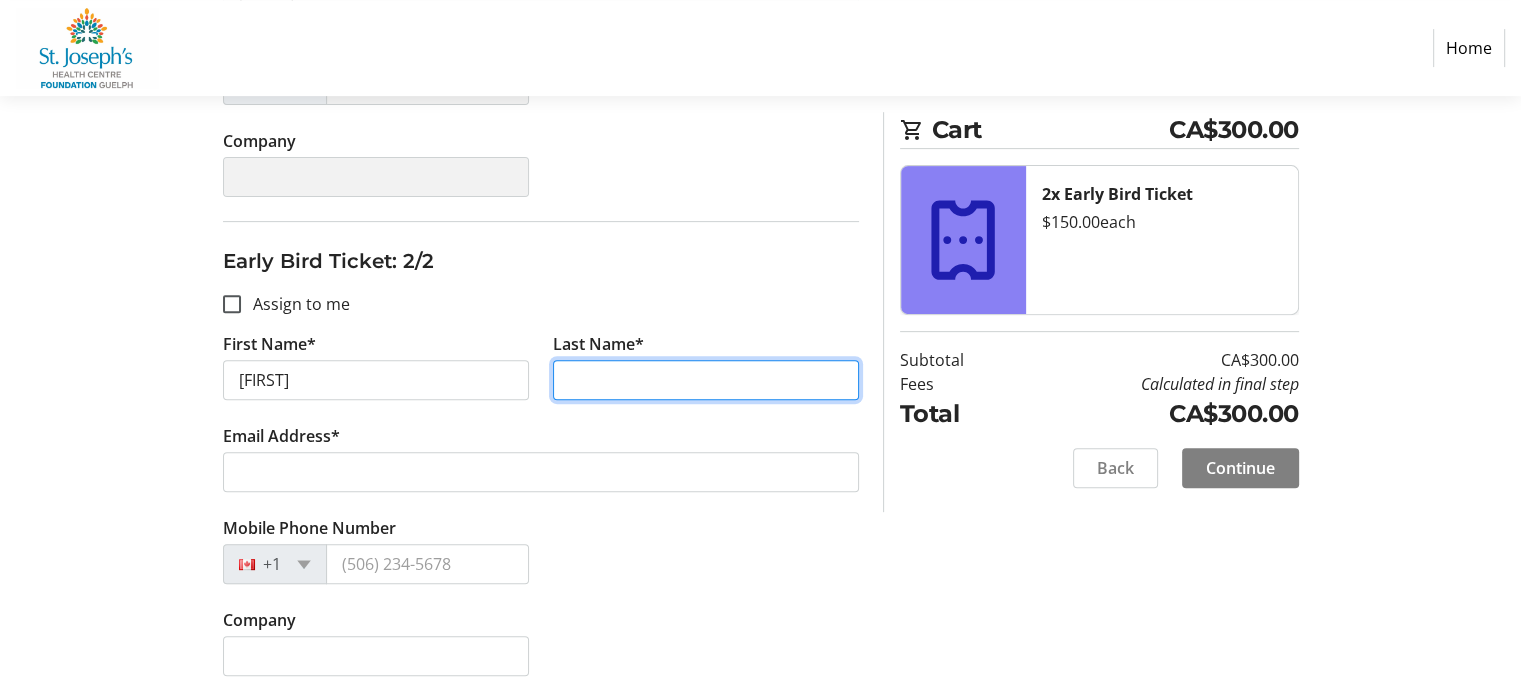 click on "Last Name*" at bounding box center (706, 380) 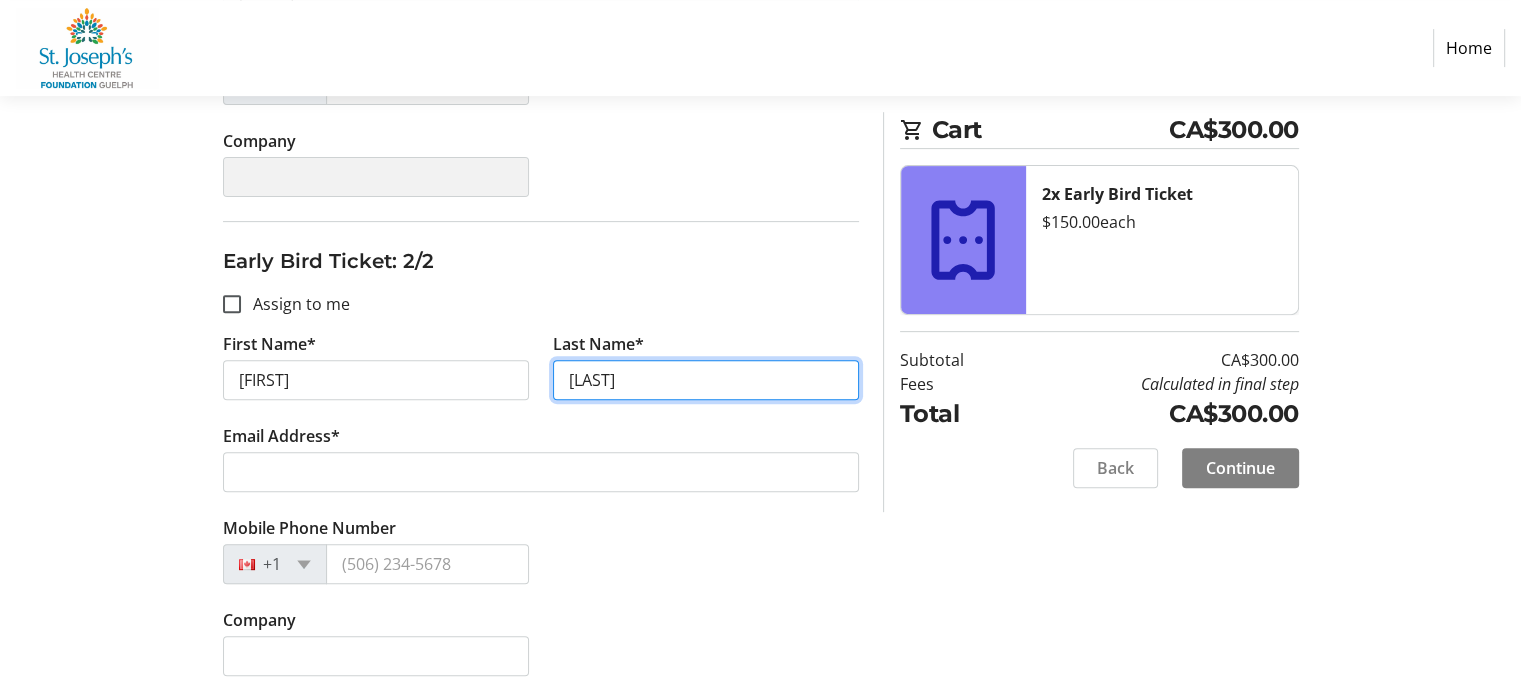 type on "[LAST]" 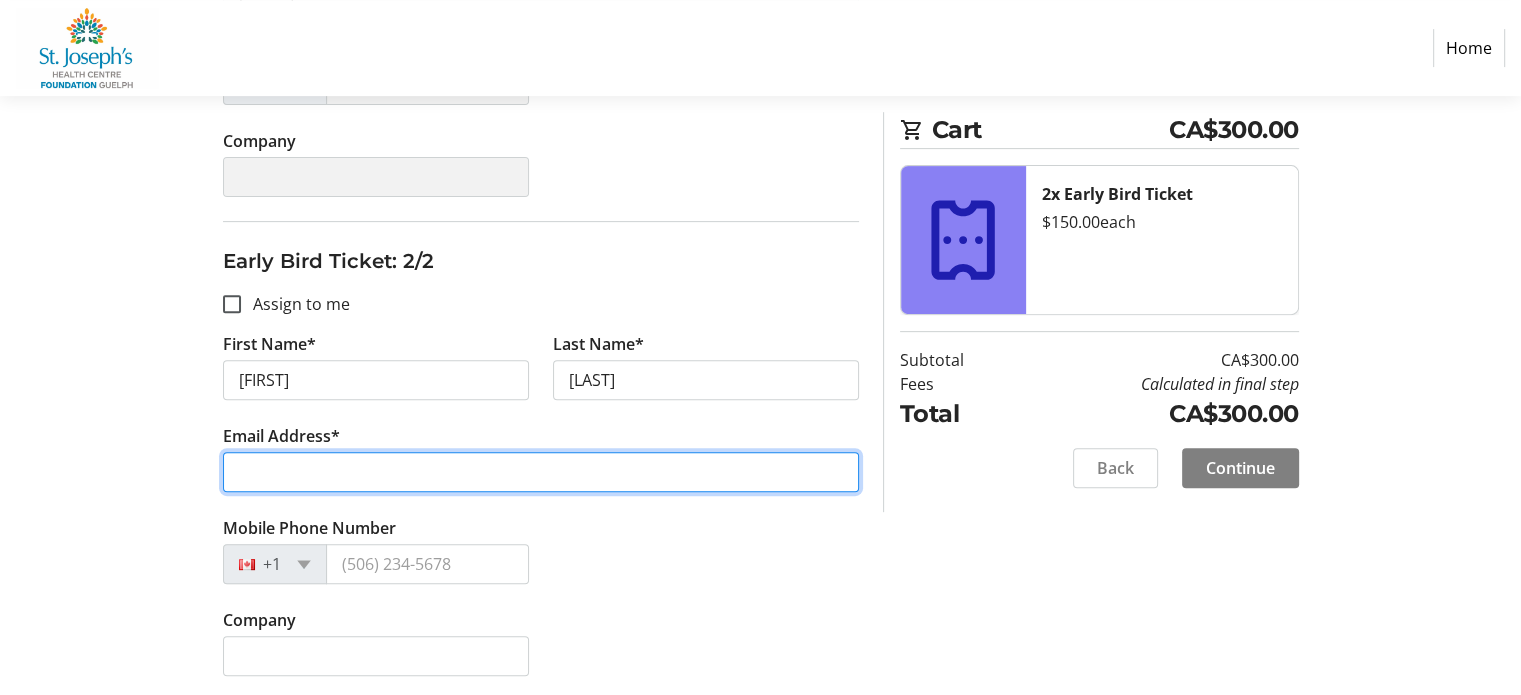 click on "Email Address*" at bounding box center [541, 472] 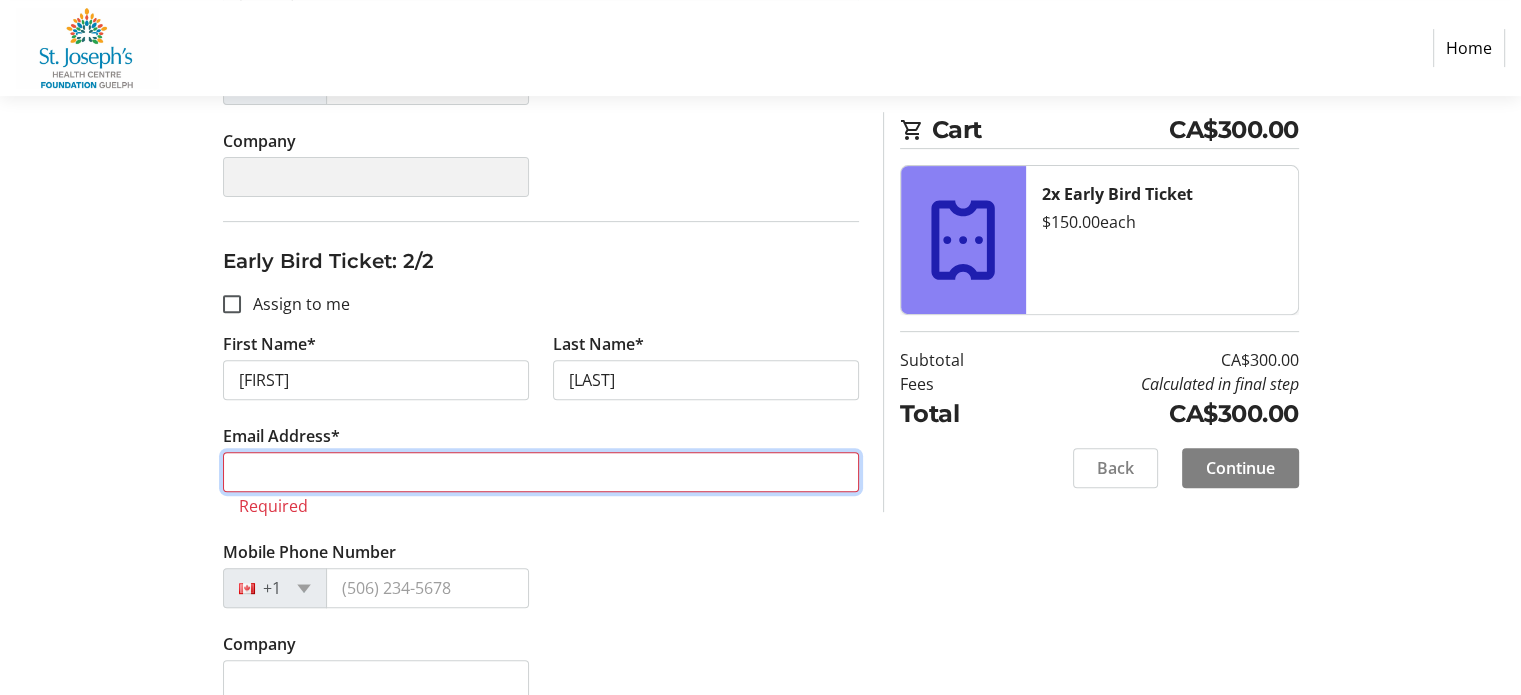paste on "[EMAIL]" 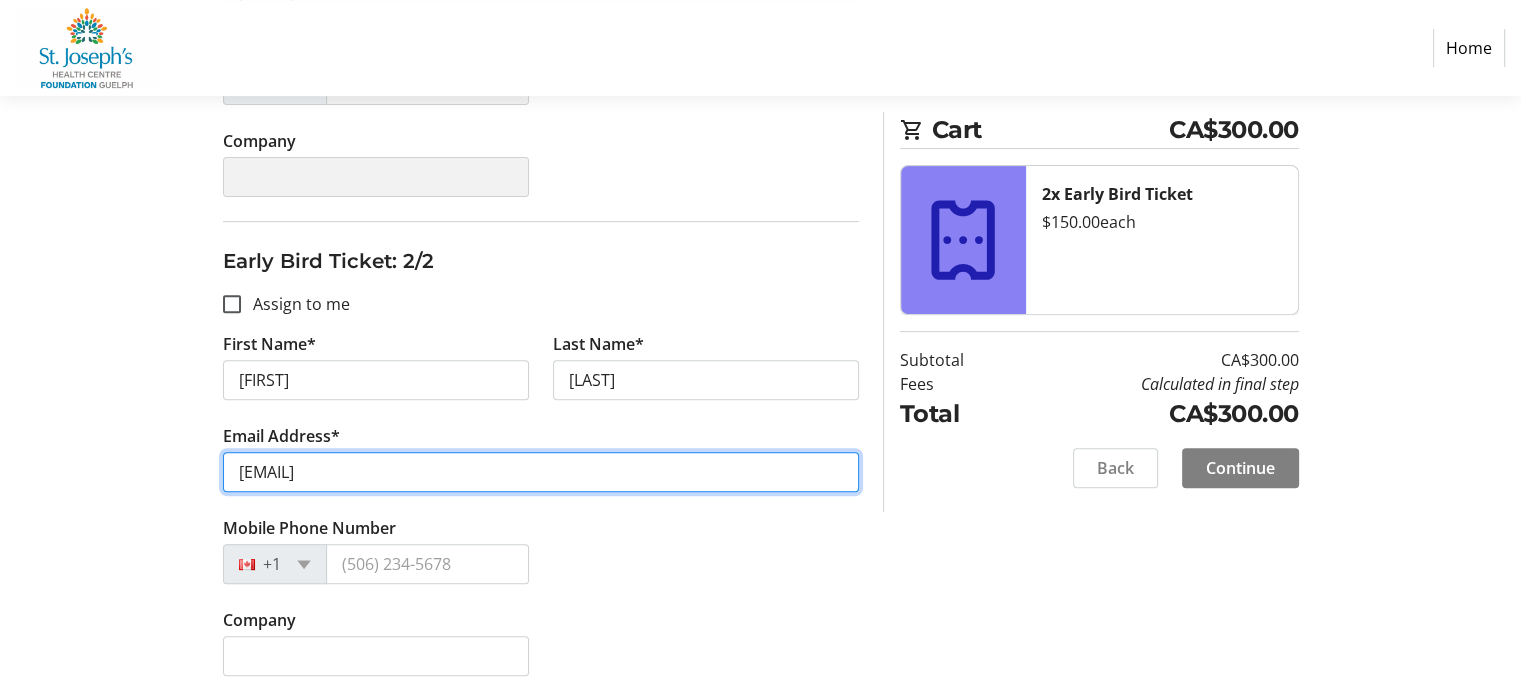 scroll, scrollTop: 702, scrollLeft: 0, axis: vertical 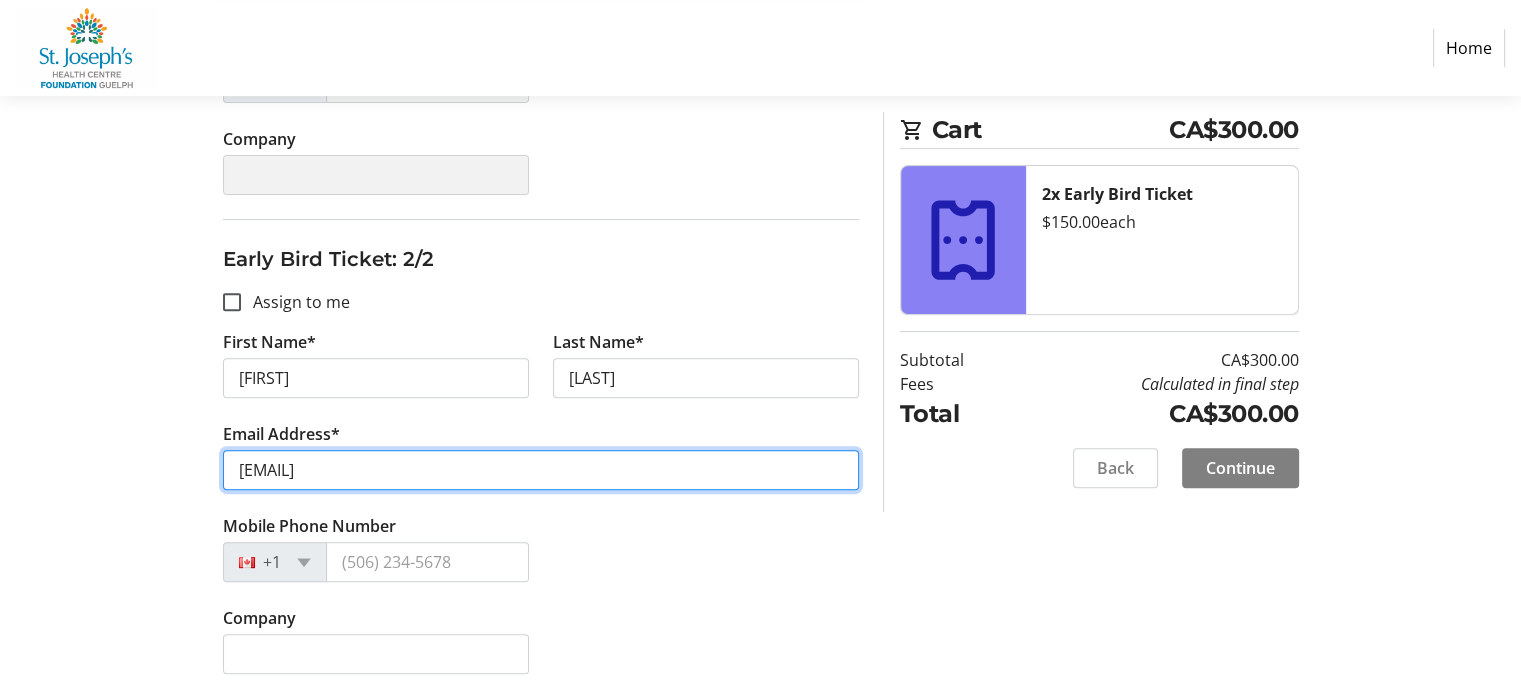 type on "[EMAIL]" 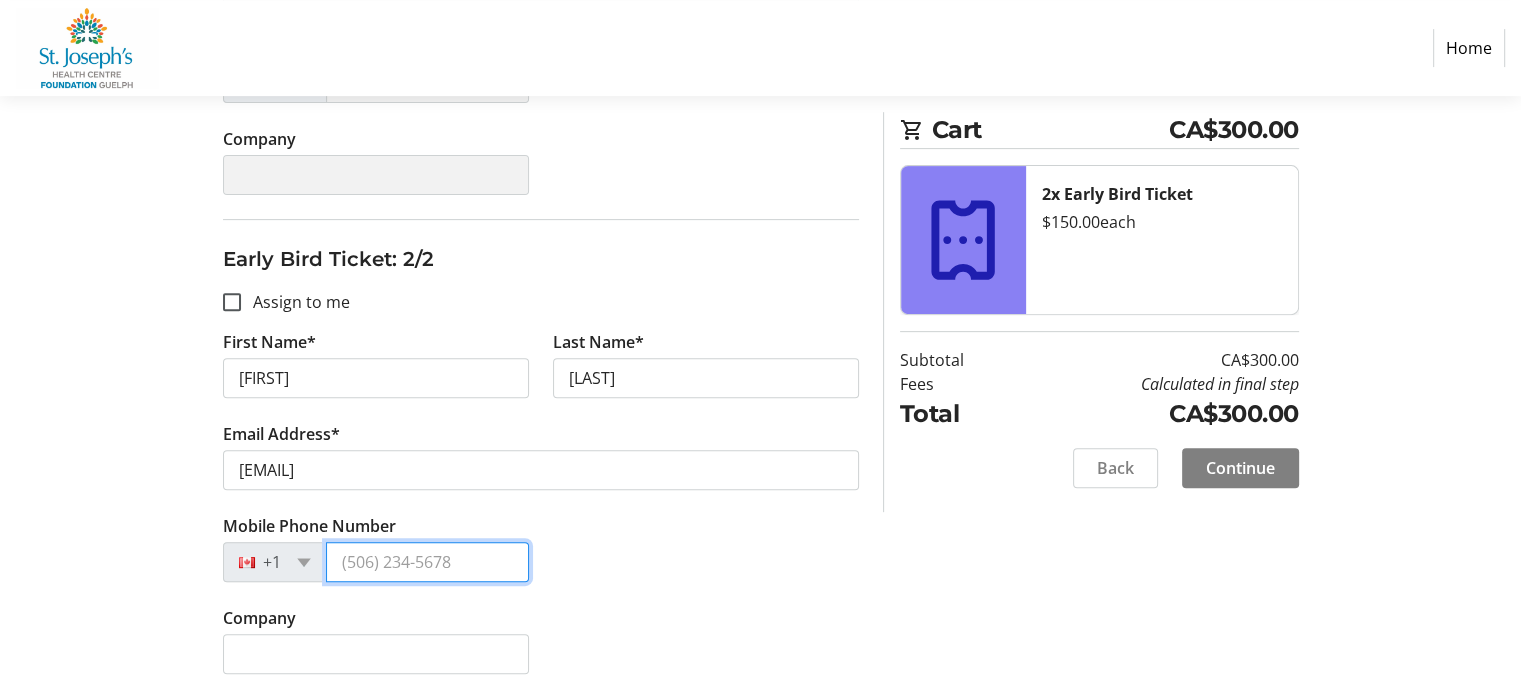 click on "Mobile Phone Number" at bounding box center [427, 562] 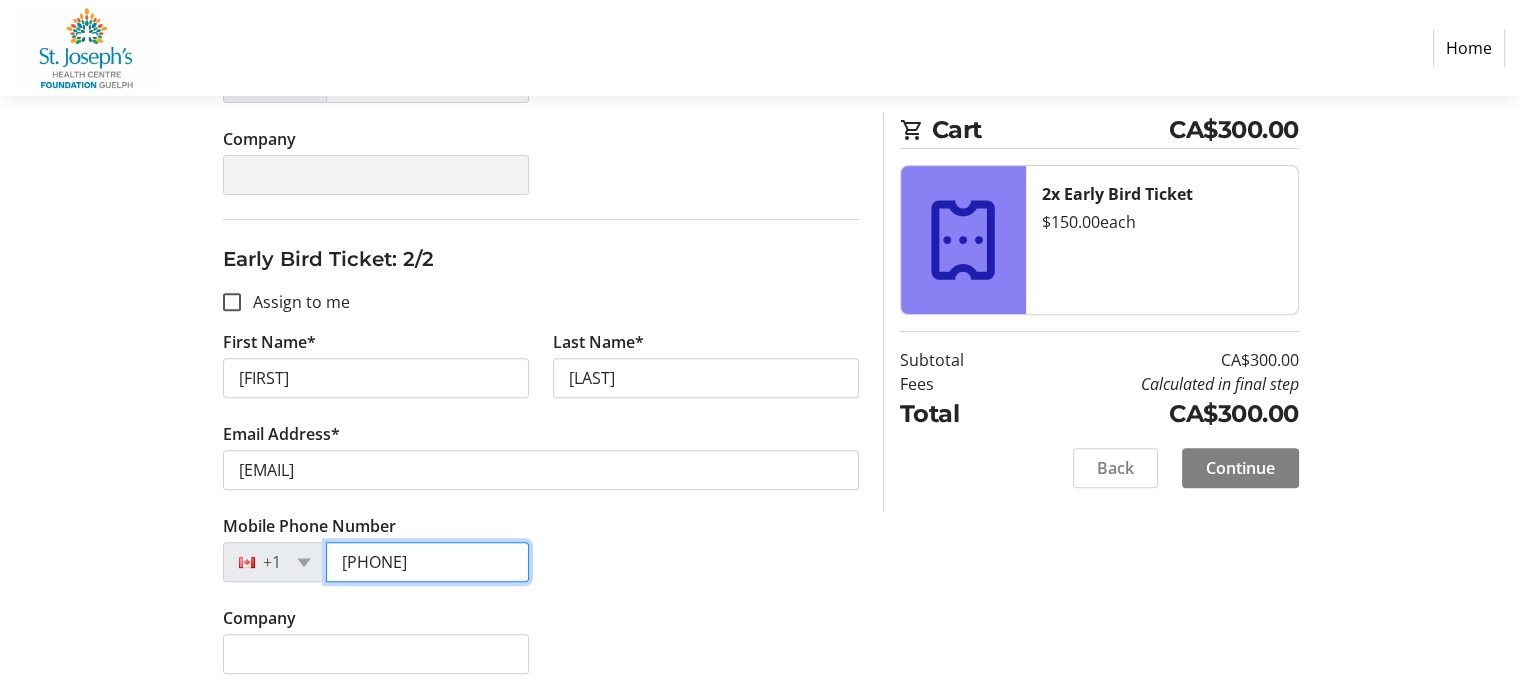 type on "[PHONE]" 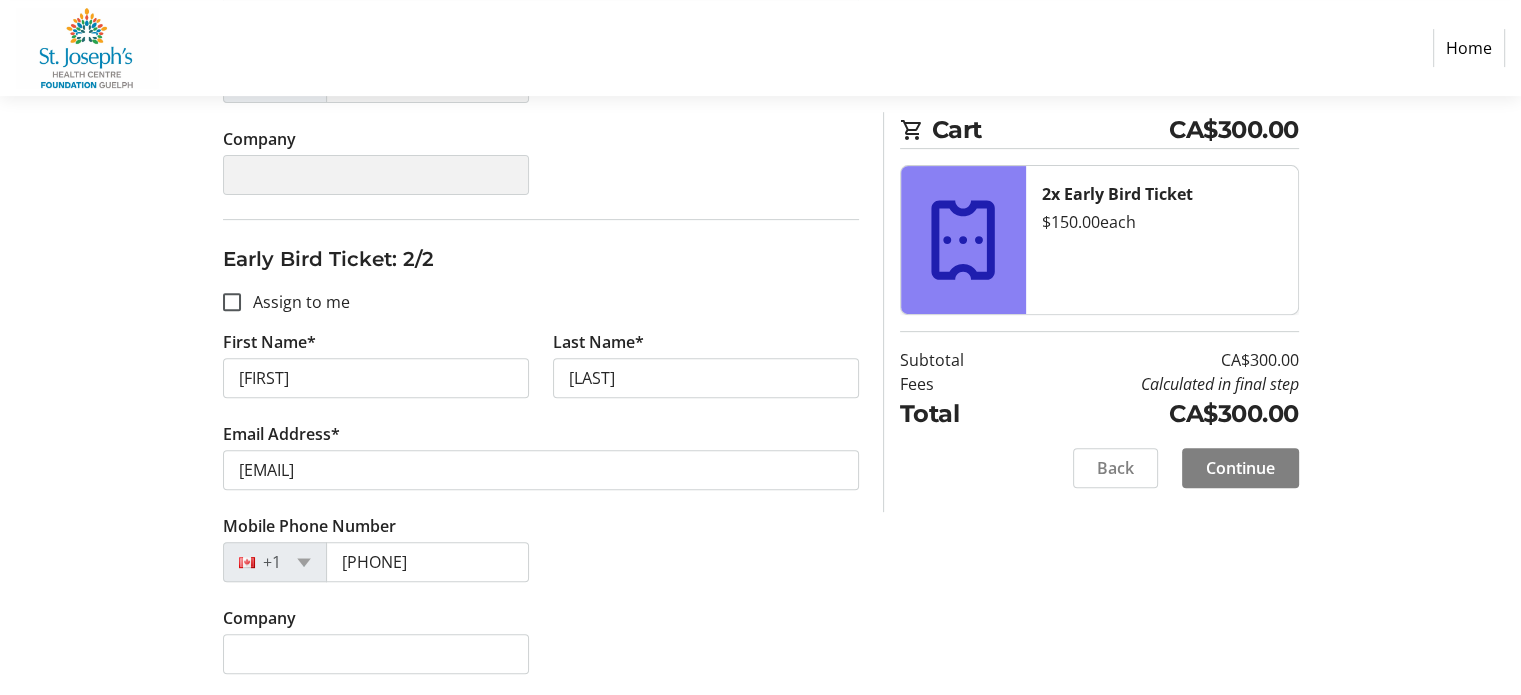 click on "Assign Tickets Enter details for each attendee so that they receive their ticket directly. If your guest details are not finalized, use the button below to skip and complete after checkout. Skip Assigning Tickets Early Bird Ticket: 1/2 Assign to me First Name* [FIRST] Last Name* [LAST] Email Address* [EMAIL] Mobile Phone Number [PHONE] Company Early Bird Ticket: 2/2 Assign to me First Name* [FIRST] Last Name* [LAST] Email Address* [EMAIL] Mobile Phone Number [PHONE] Company Cart CA$300.00 2x Early Bird Ticket $150.00 each Subtotal CA$300.00 Fees Calculated in final step Total CA$300.00 Back Continue" 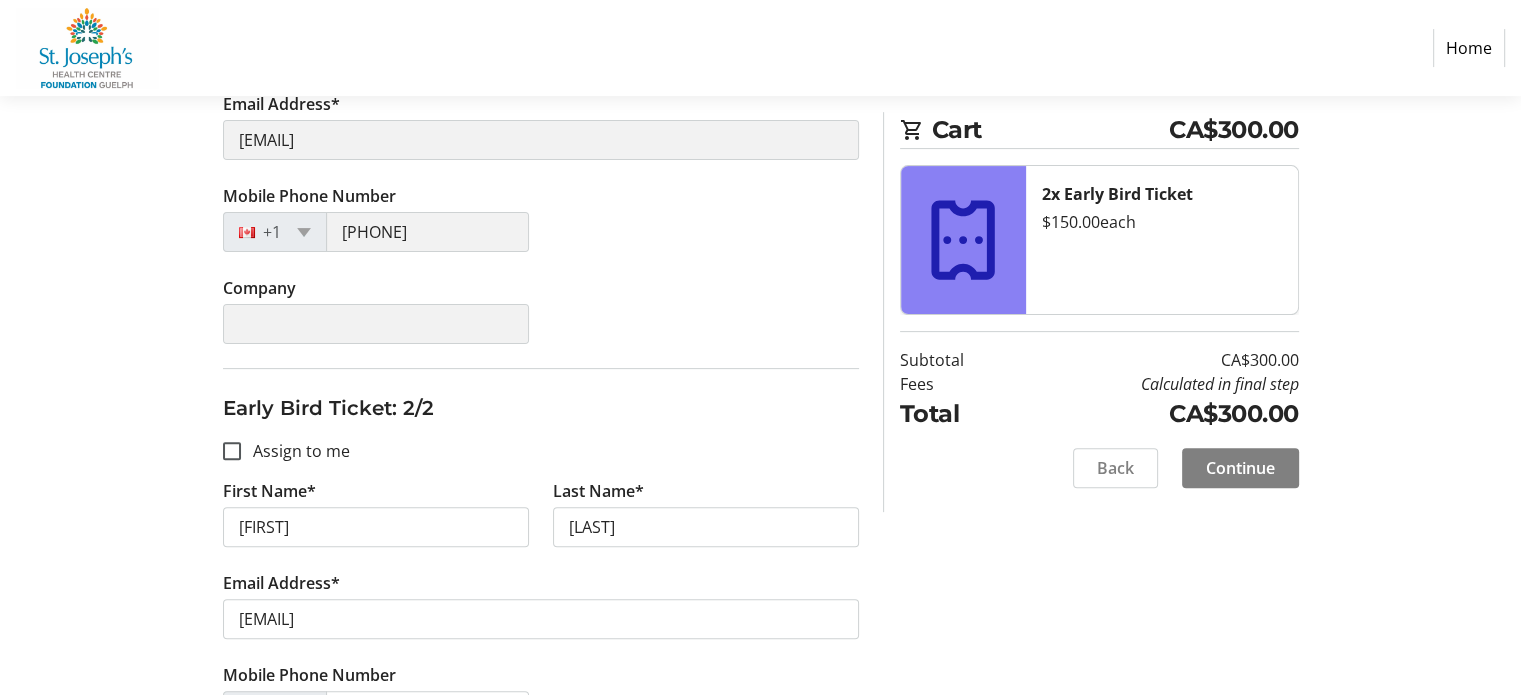 scroll, scrollTop: 702, scrollLeft: 0, axis: vertical 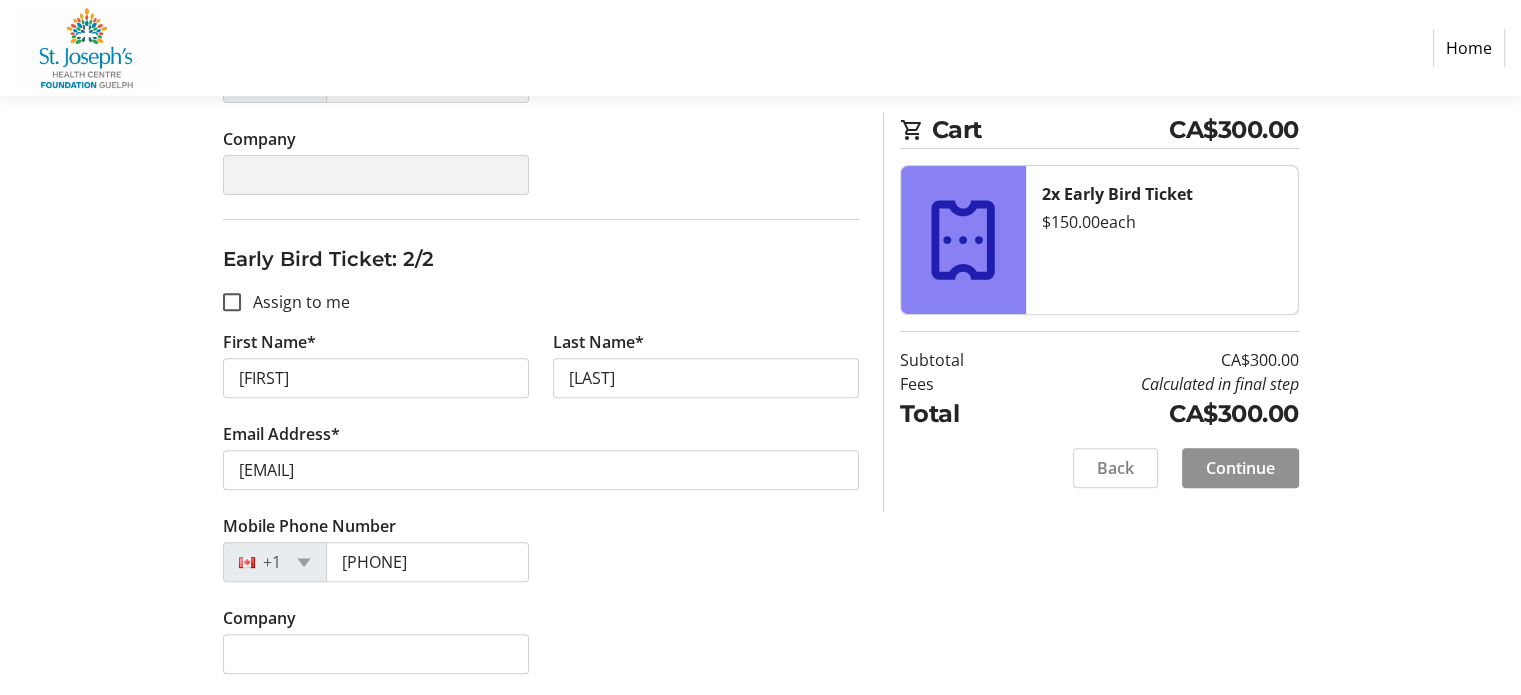 click 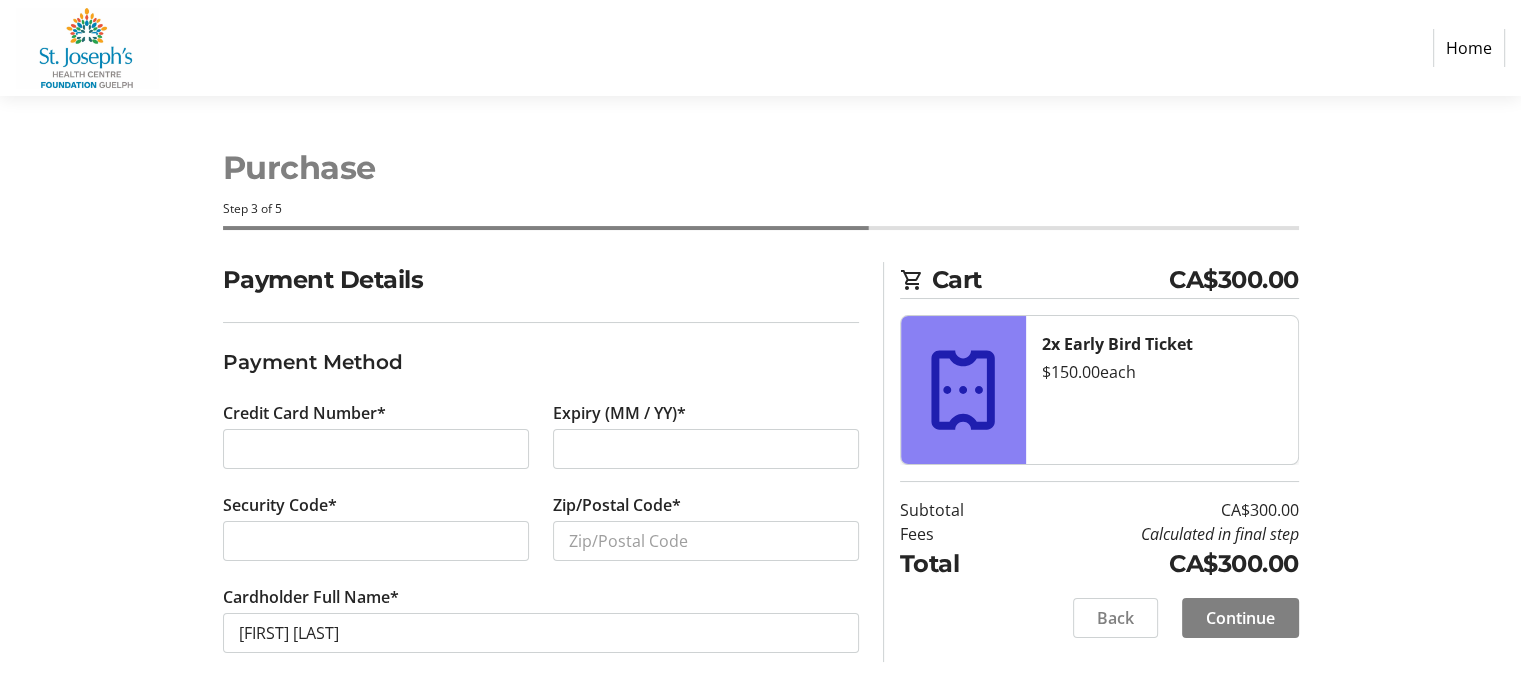scroll, scrollTop: 4, scrollLeft: 0, axis: vertical 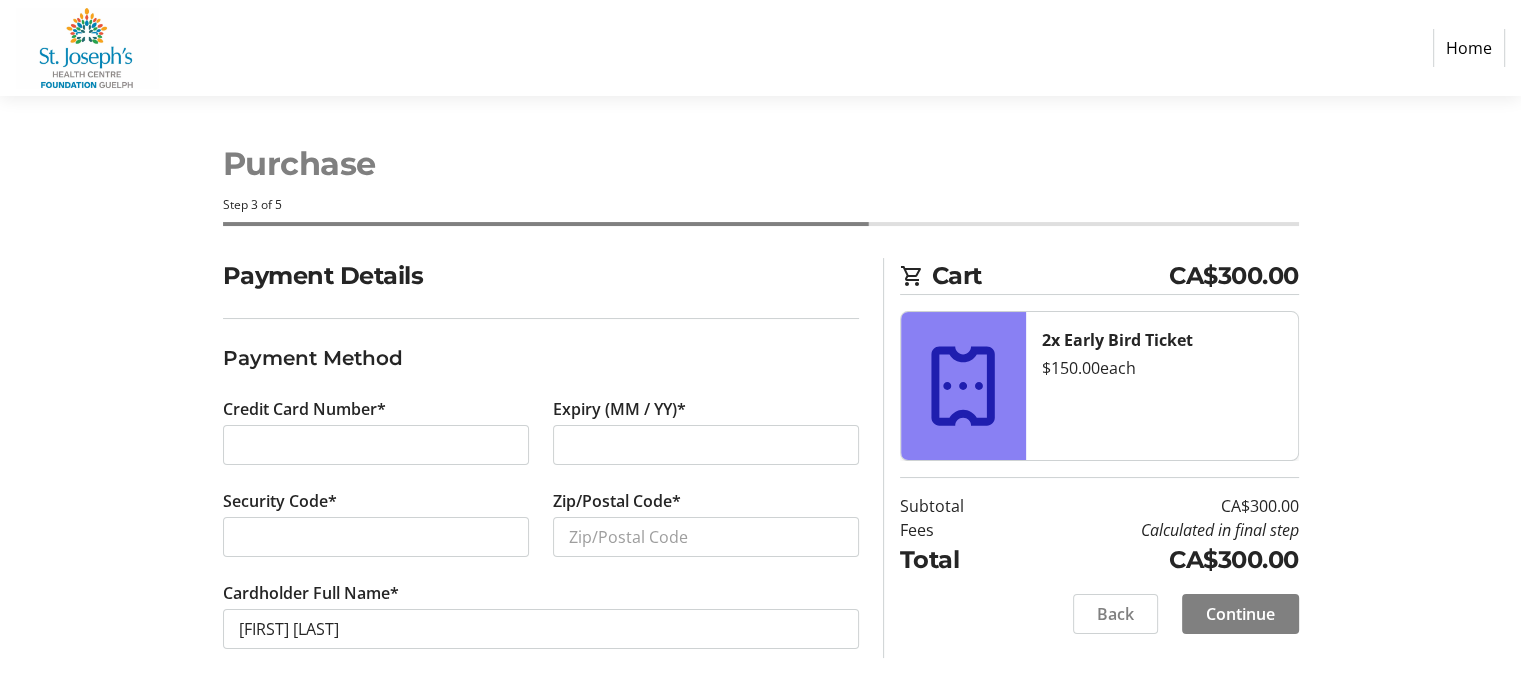 click at bounding box center (376, 537) 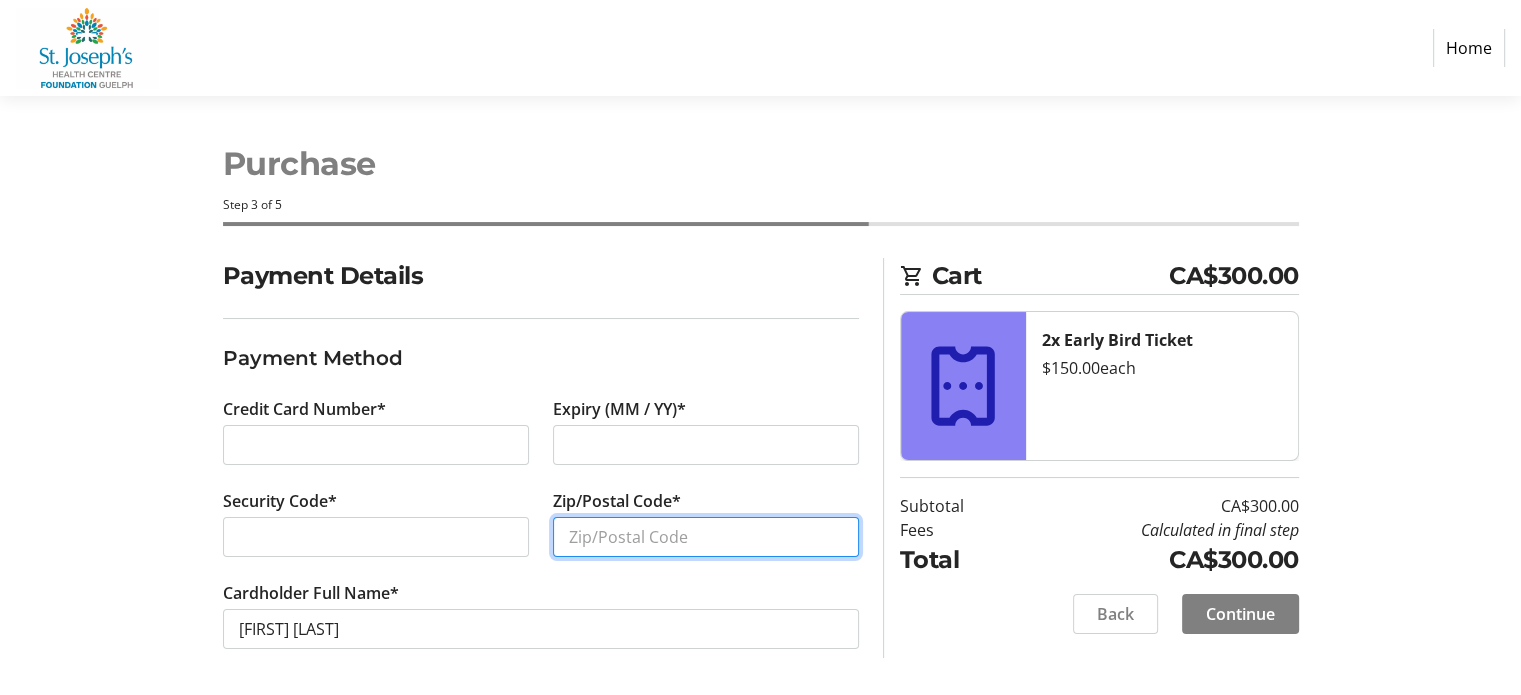 click on "Zip/Postal Code*" at bounding box center (706, 537) 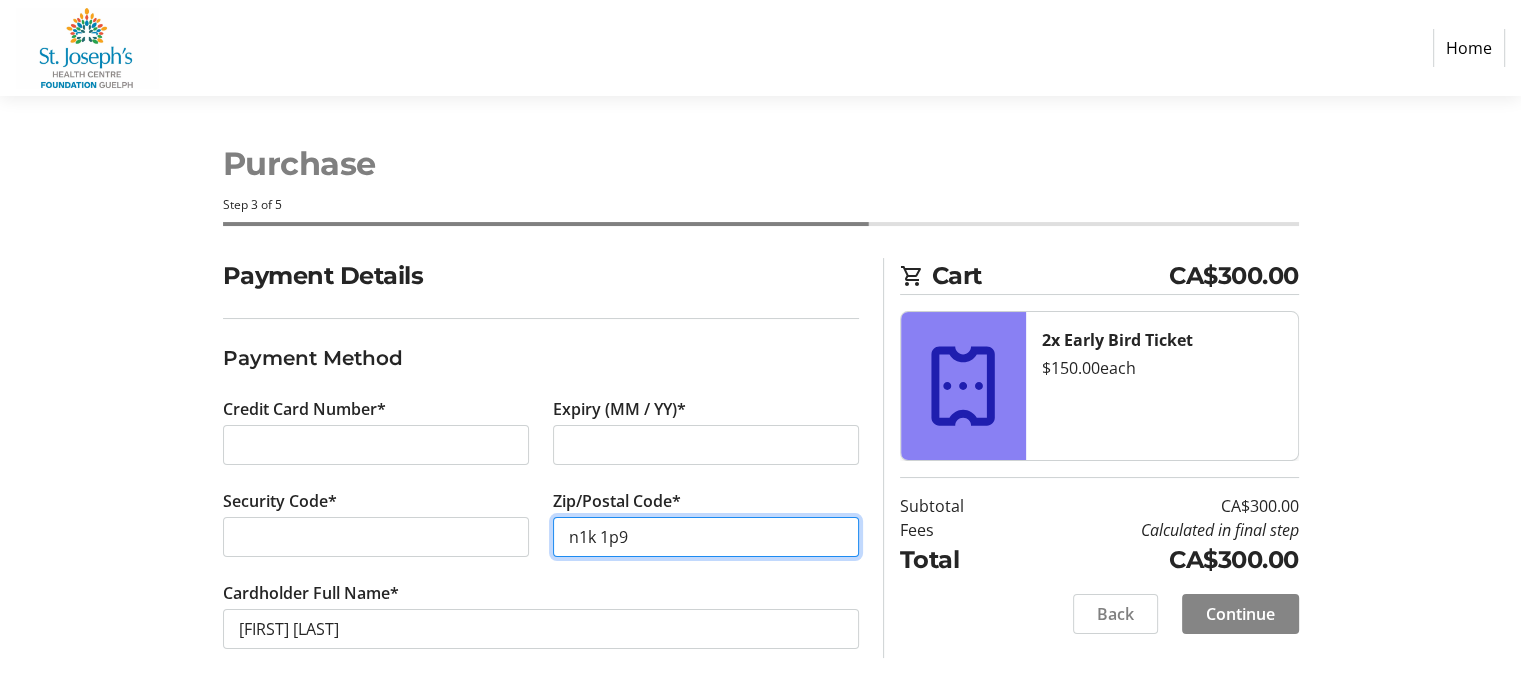 type on "n1k 1p9" 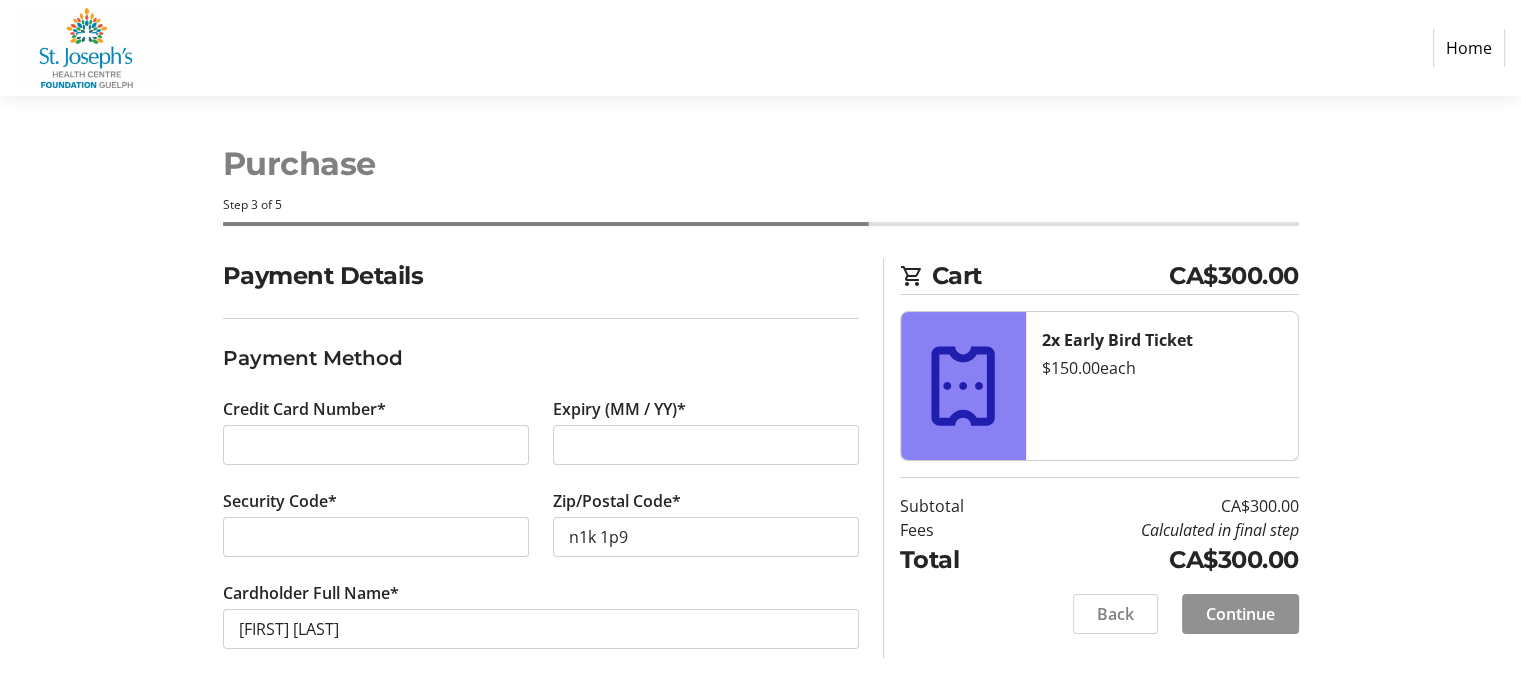 click on "Continue" 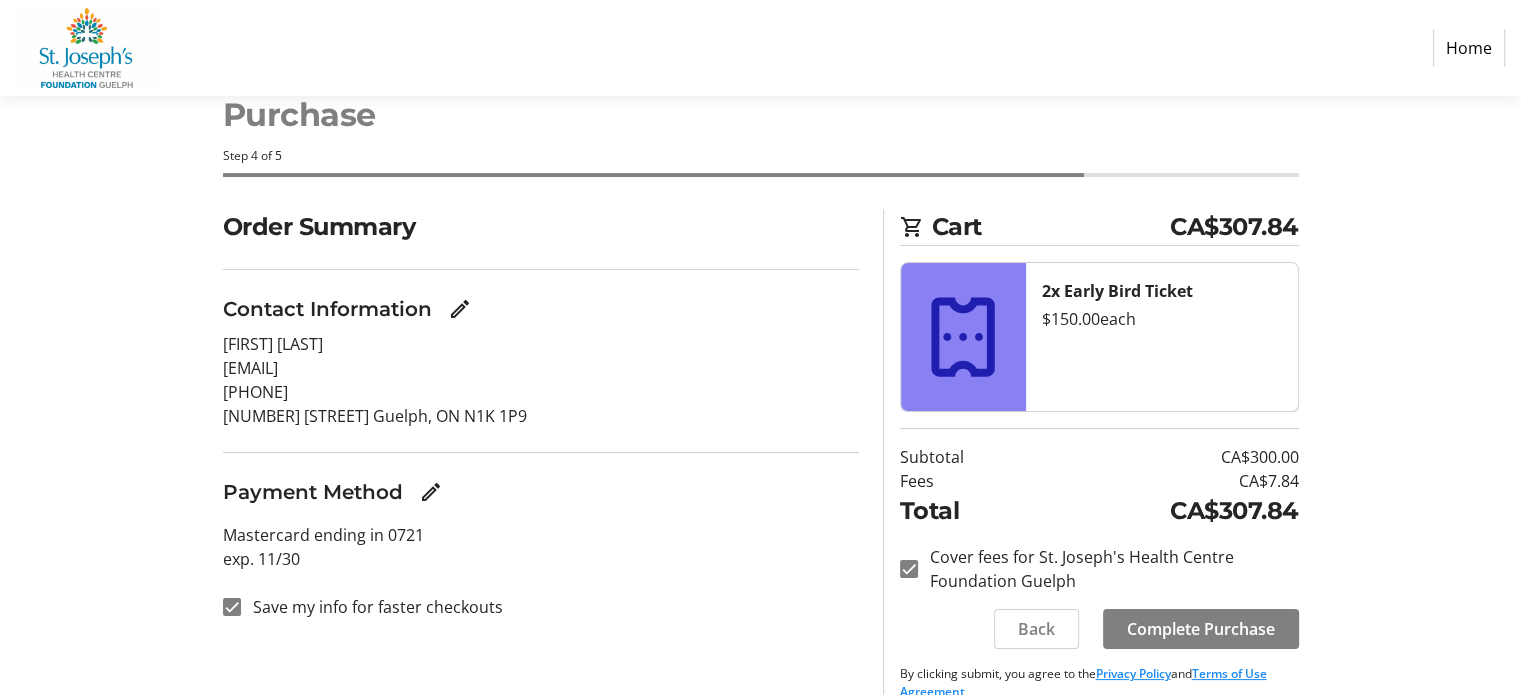 scroll, scrollTop: 82, scrollLeft: 0, axis: vertical 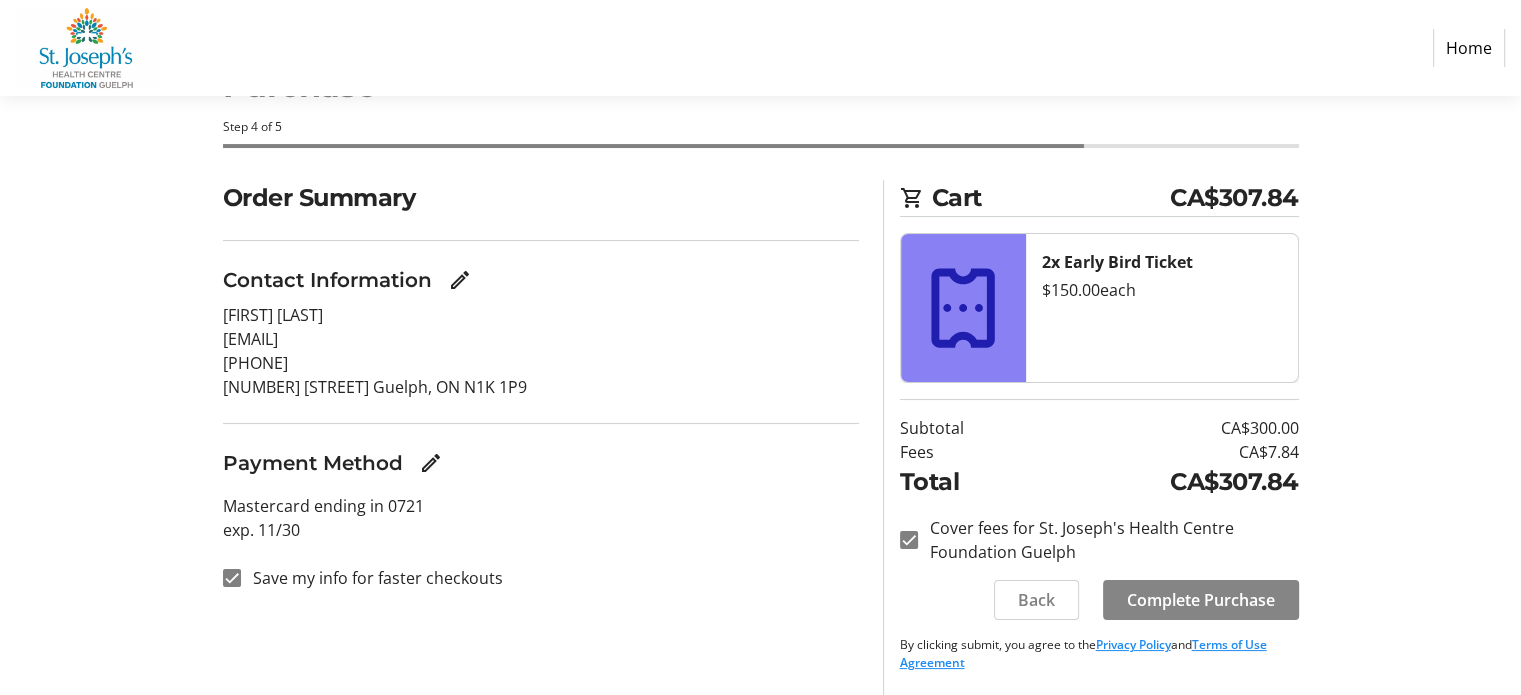 click on "Complete Purchase" 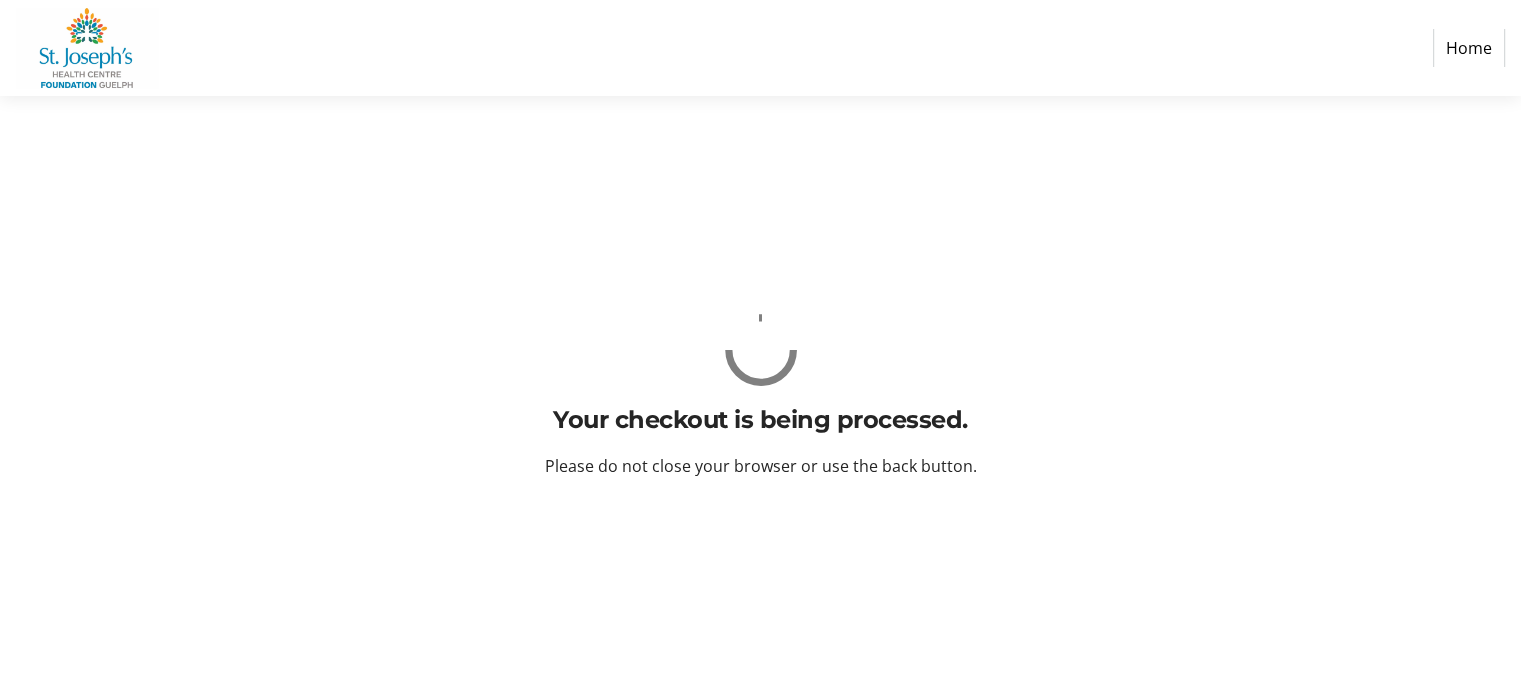 scroll, scrollTop: 0, scrollLeft: 0, axis: both 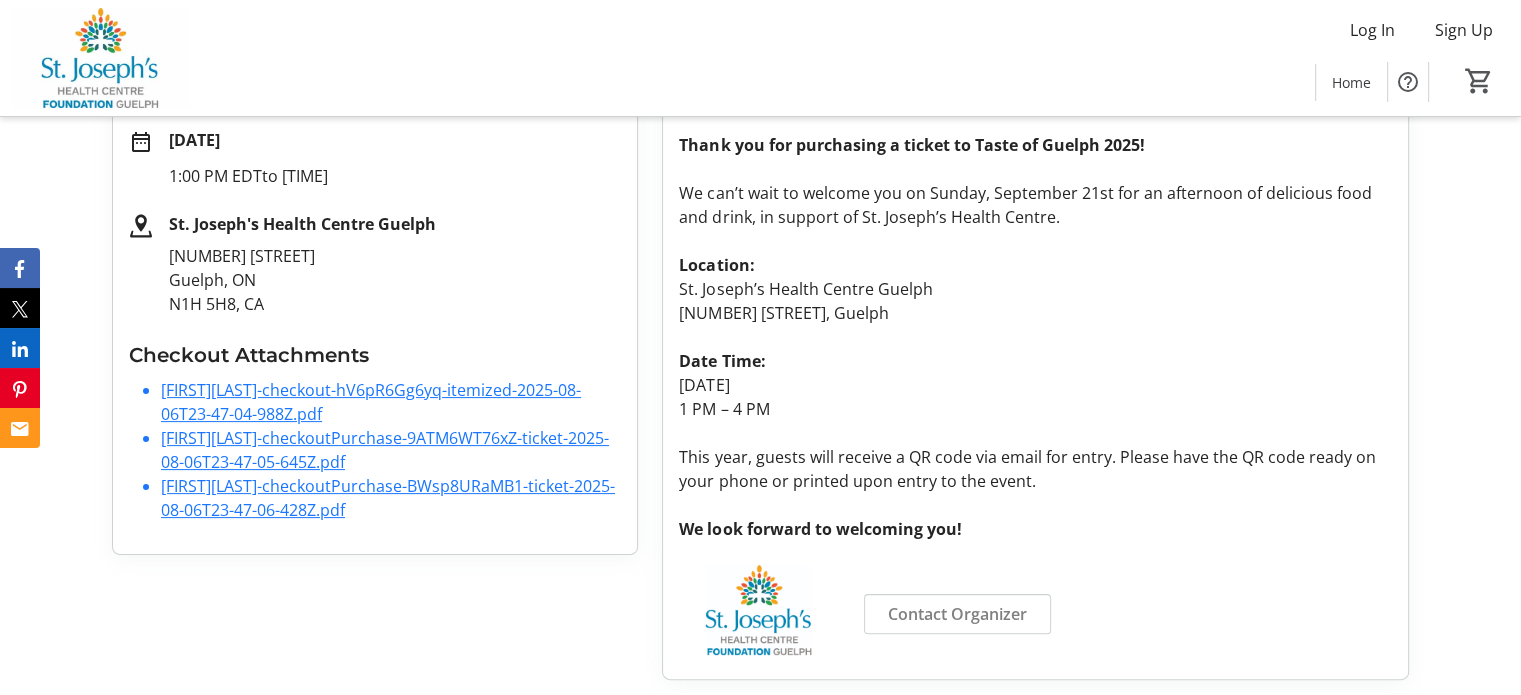 click on "[FIRST][LAST]-checkoutPurchase-9ATM6WT76xZ-ticket-2025-08-06T23-47-05-645Z.pdf" 